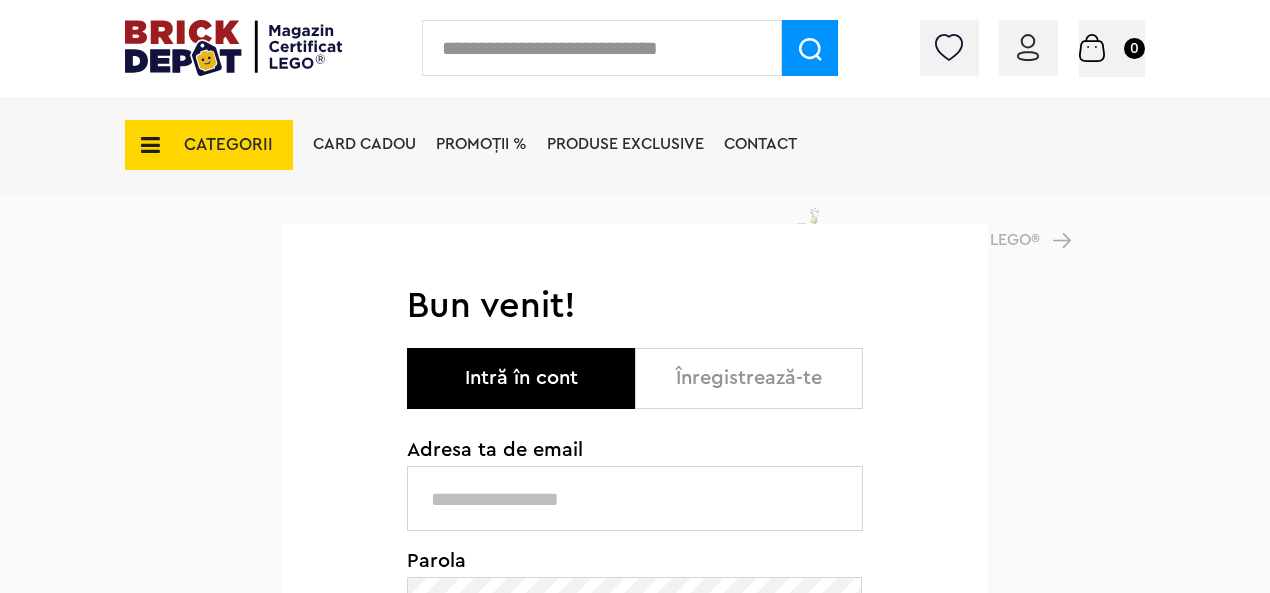 scroll, scrollTop: 0, scrollLeft: 0, axis: both 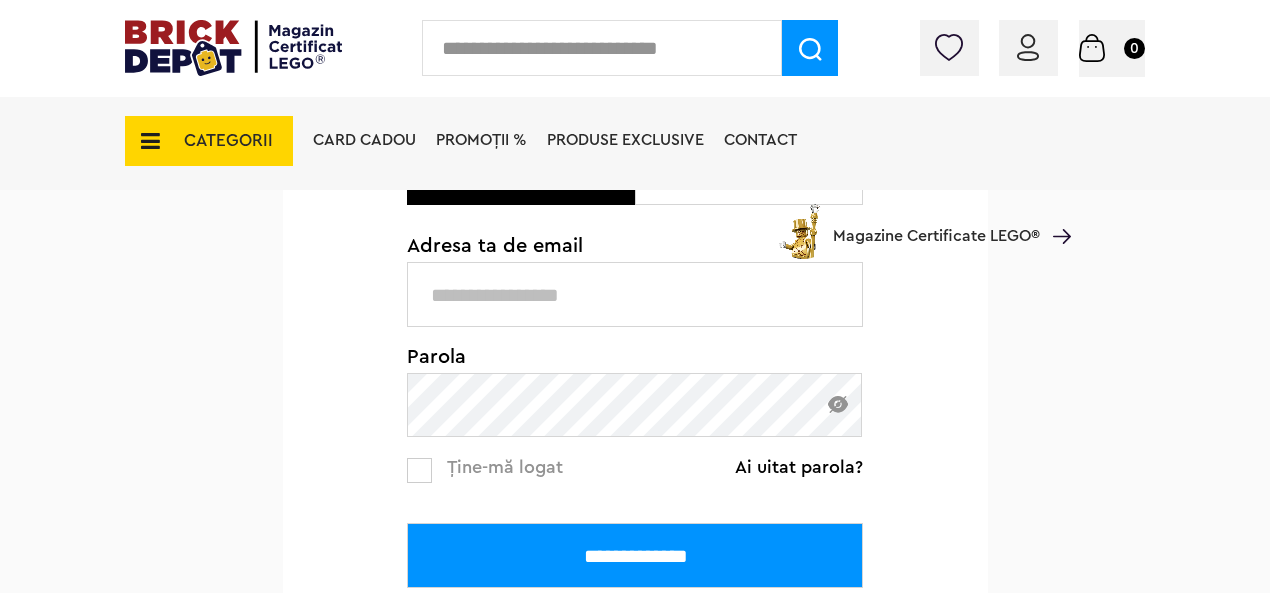 drag, startPoint x: 688, startPoint y: 319, endPoint x: 685, endPoint y: 338, distance: 19.235384 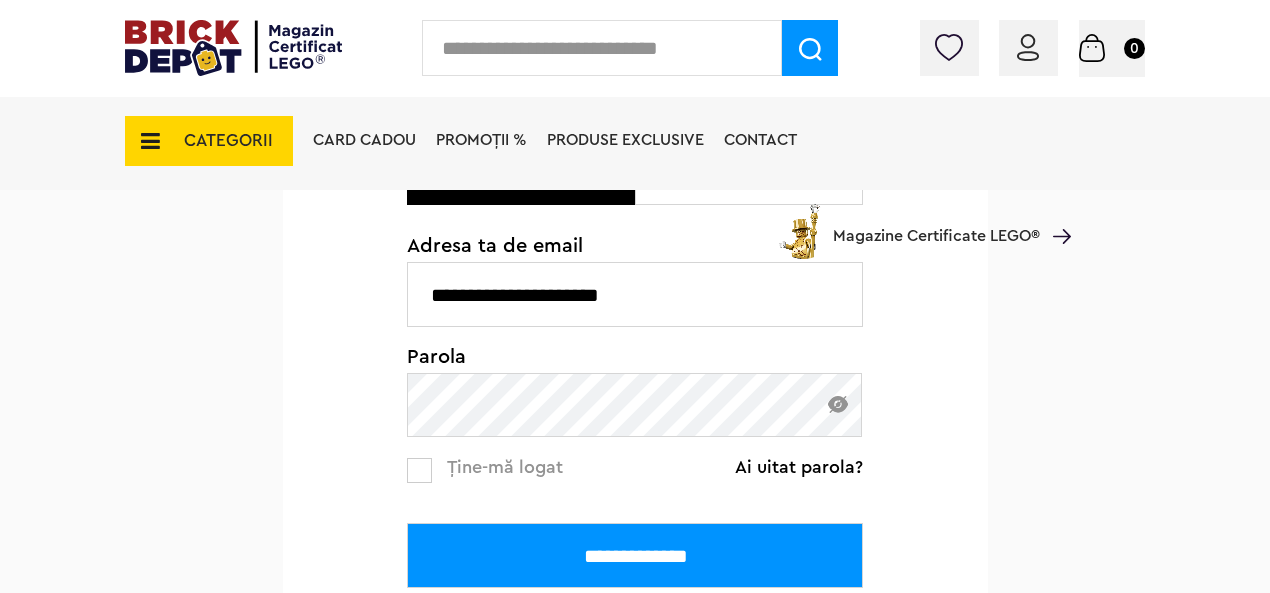 type on "**********" 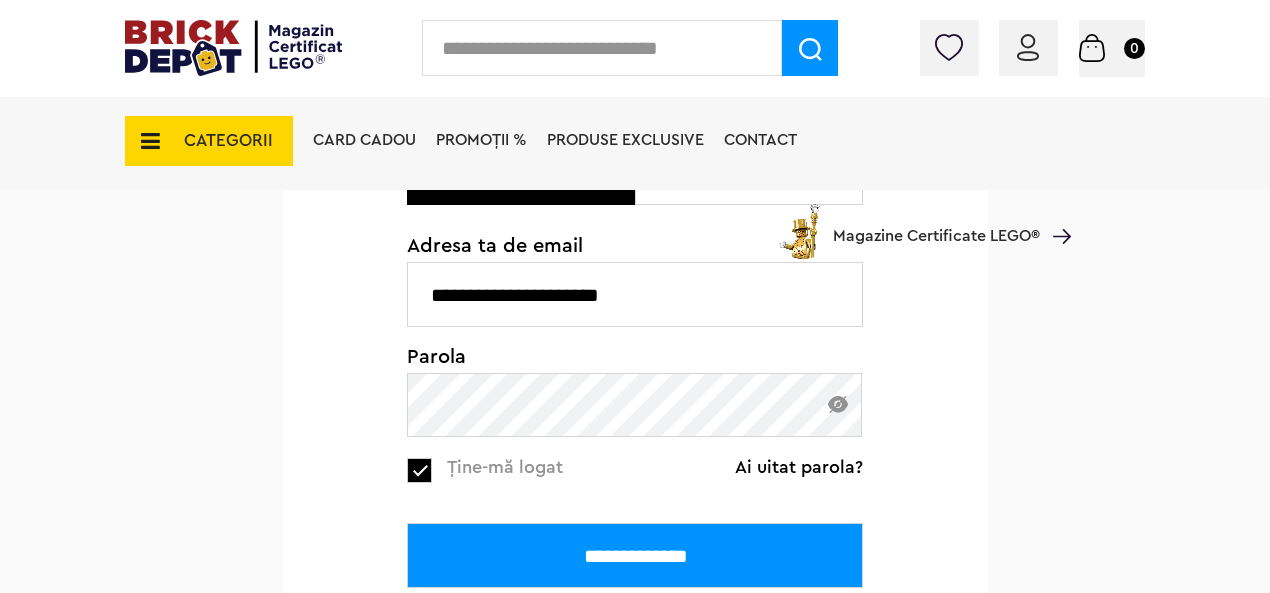 click on "**********" at bounding box center [635, 555] 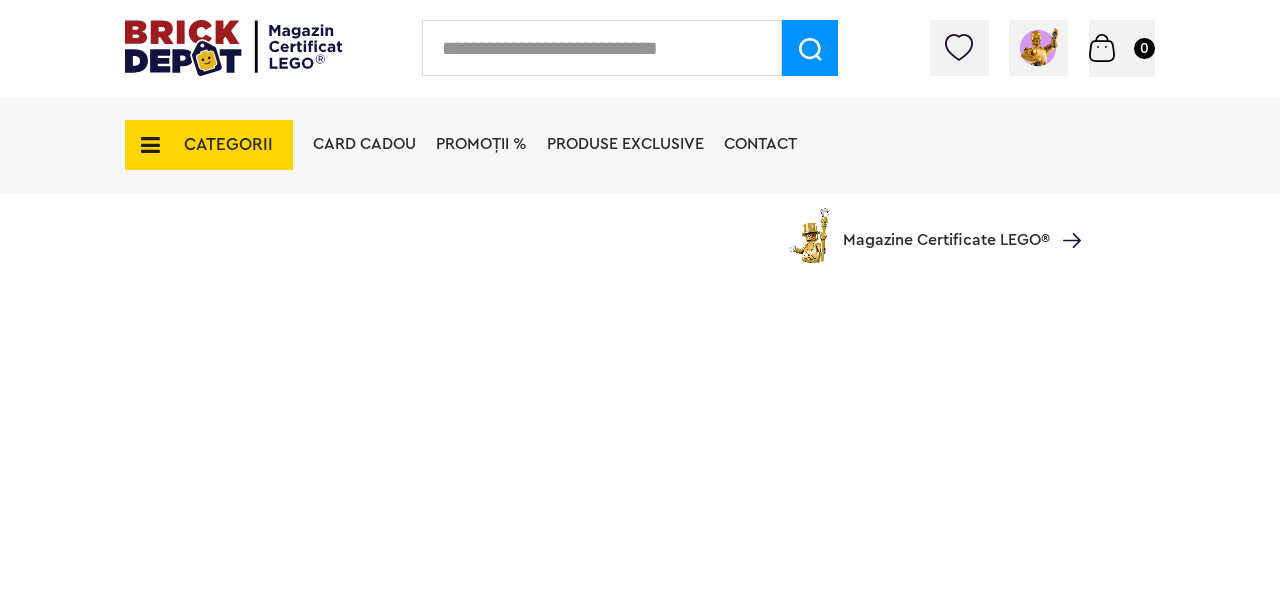 scroll, scrollTop: 0, scrollLeft: 0, axis: both 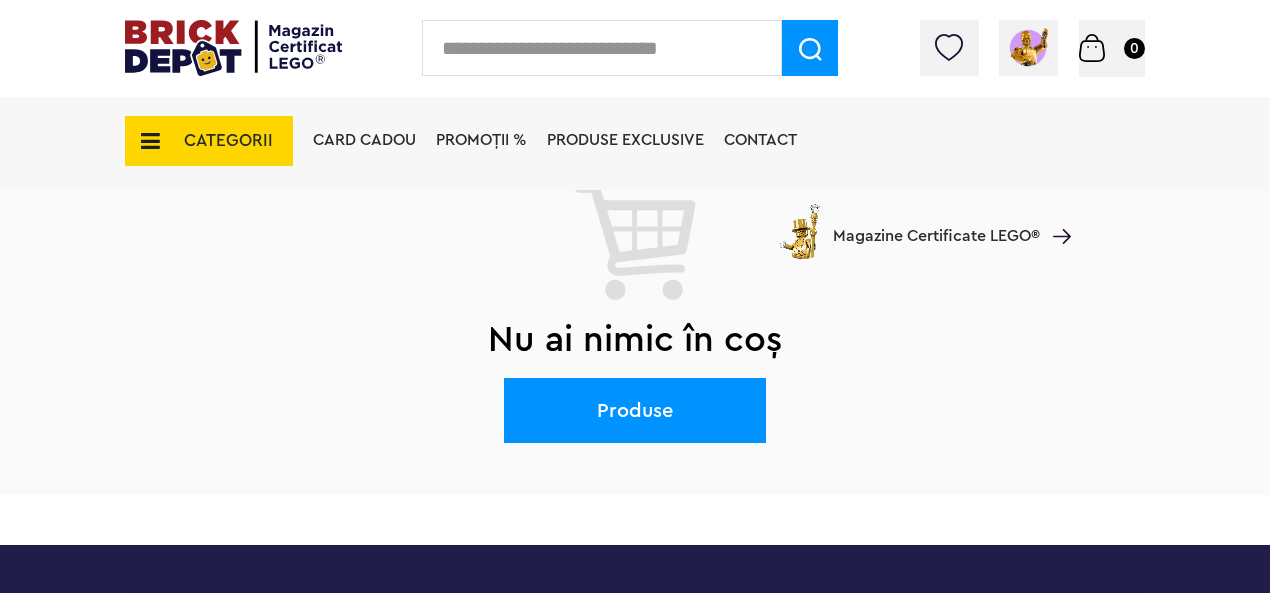 click on "Produse" at bounding box center (635, 410) 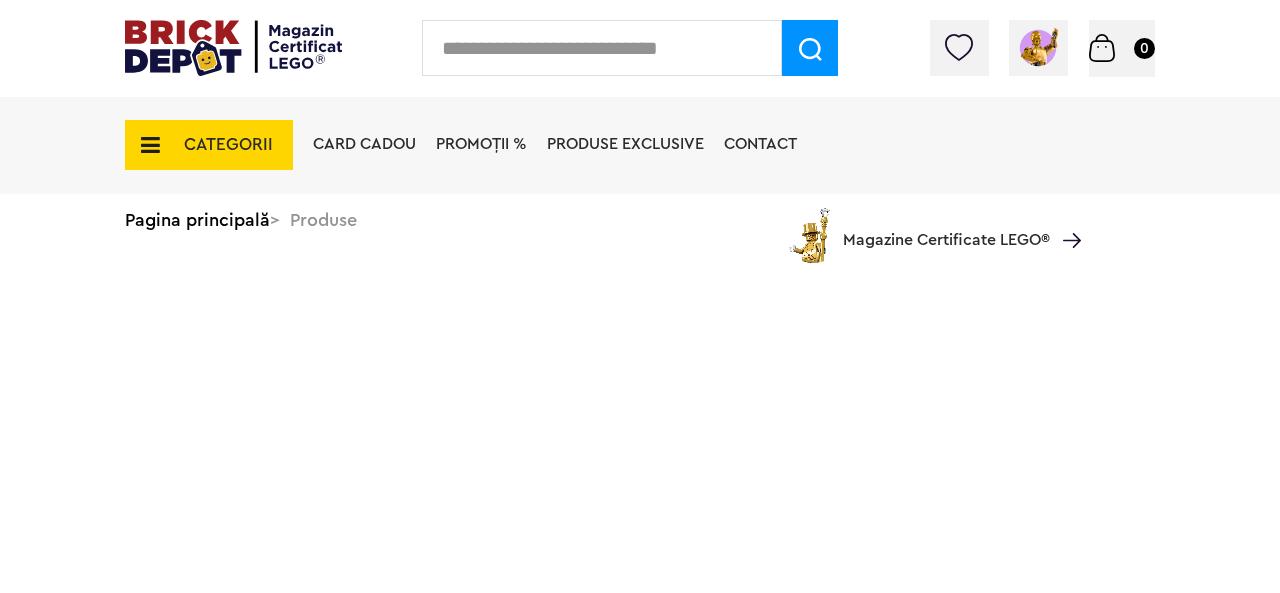 scroll, scrollTop: 0, scrollLeft: 0, axis: both 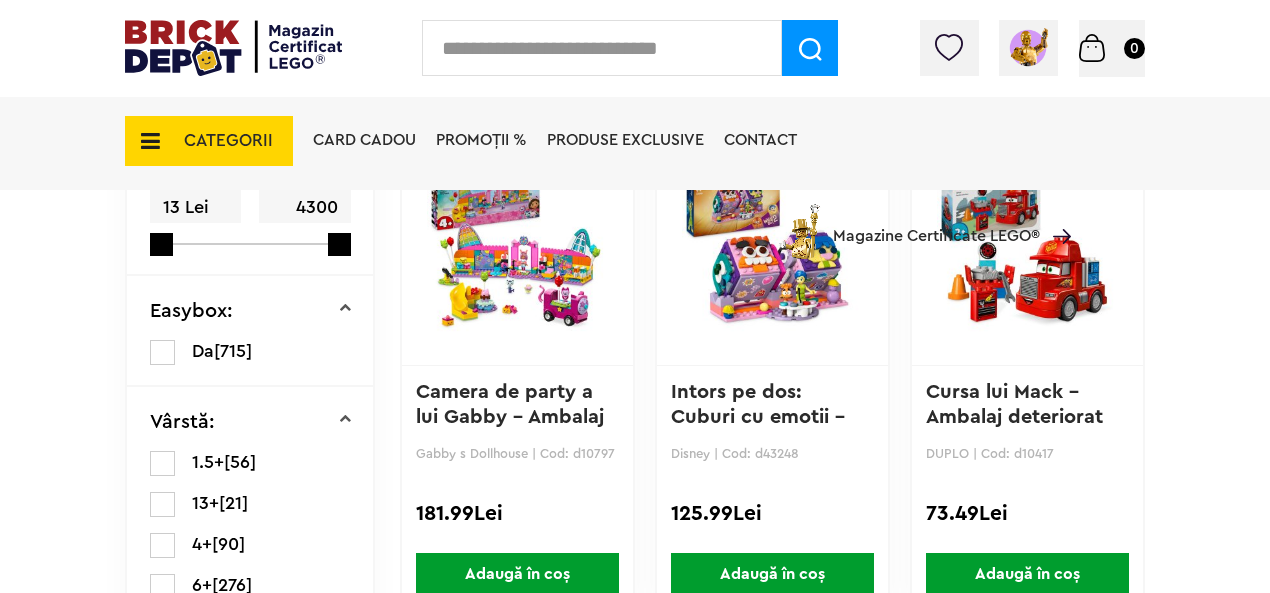 click on "CATEGORII
Jucării LEGO
Card Cadou LEGO Animal Crossing Architecture Art Nou Bluey Nou Brickheadz City Nou Classic Colecția Botanică Nou Creator DC Super Heroes Disney Nou DOTS DREAMZzz Nou DUPLO Nou Education Festivaluri Tradiţionale Chinezesti Fortnite Nou Friends Nou Gabby s Dollhouse Harry Potter Nou Icons (Creator Expert) Nou Ideas Nou Indiana Jones Jurassic World Nou Marvel Super Heroes Nou Minecraft Nou Minifigurine Minions Monkie Kid NIKE Nou Ninjago Nou One Piece Sonic the Hedgehog Speed Champions Nou Star Wars Nou Super Mario Nou Technic Nou The Legend of Zelda Wednesday Wicked Vezi Toate >> Card Cadou LEGO
Piese LEGO
Accesorii Nou Animale Autocolante Caramizi Nou Caramizi cu panta Nou Caramizi curbate Nou Caramizi rotunde Nou Caramizi speciale Nou Componente Figurine actiune Nou Minifigurine Minifigurine - Accesorii Minifigurine - Parti componente Piese decorate Nou Placi Nou Placi cu unghiuri ascutite Nou Placi netede Nou Placi netede modificate Nou Nou" at bounding box center (635, 176) 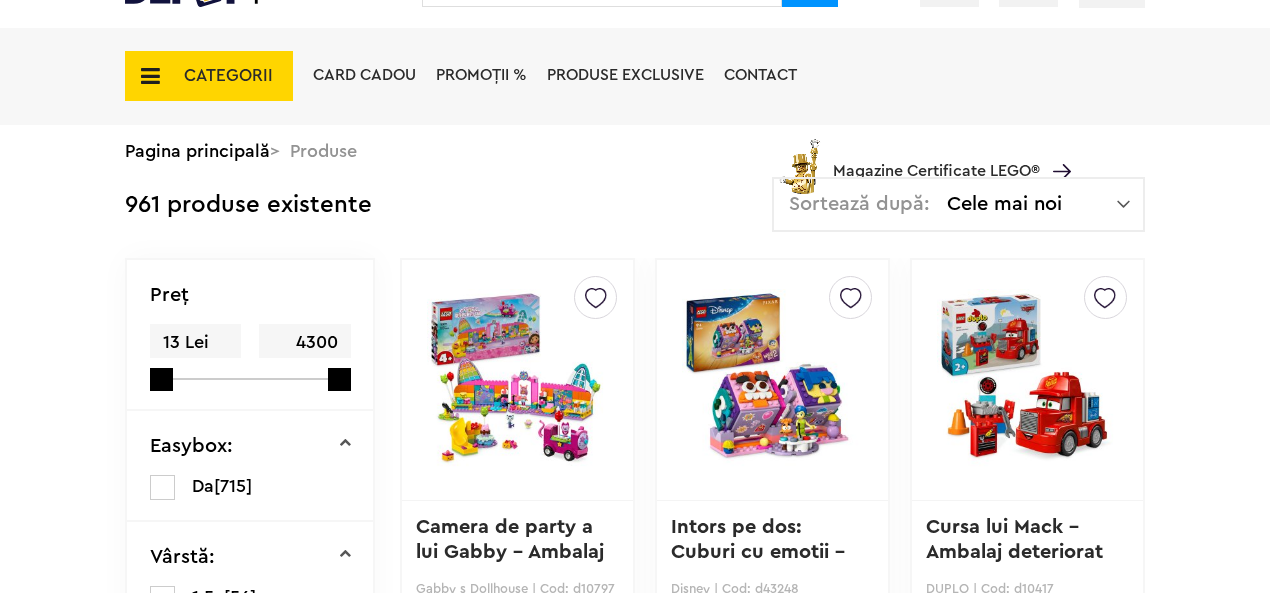 scroll, scrollTop: 0, scrollLeft: 0, axis: both 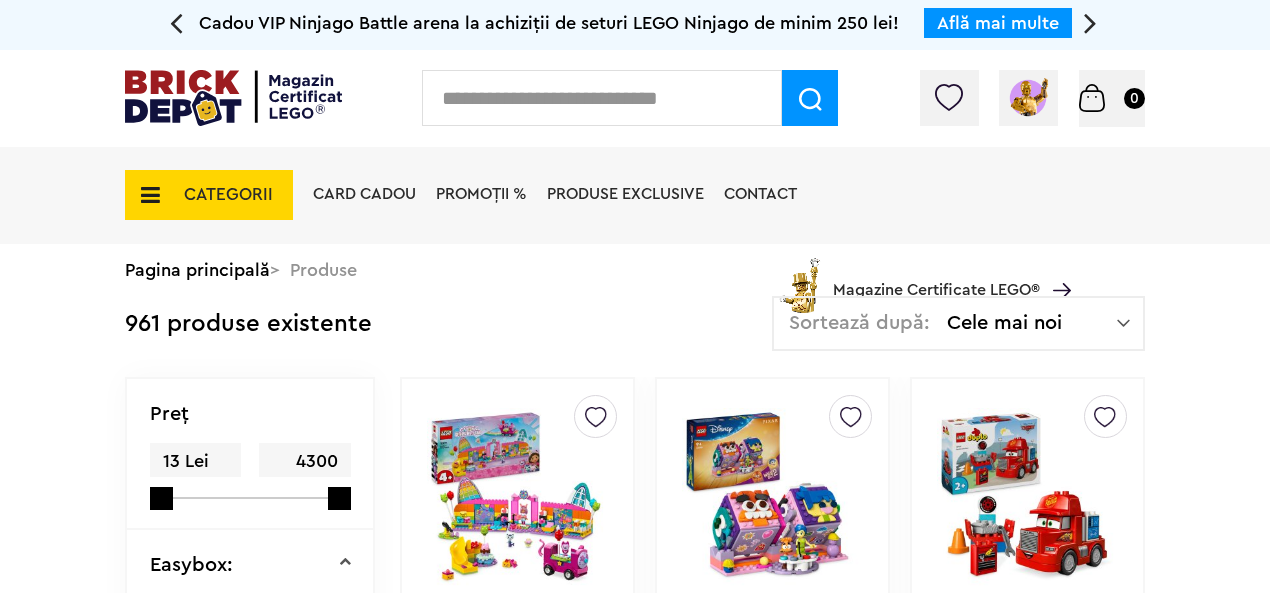 click on "CATEGORII" at bounding box center (209, 195) 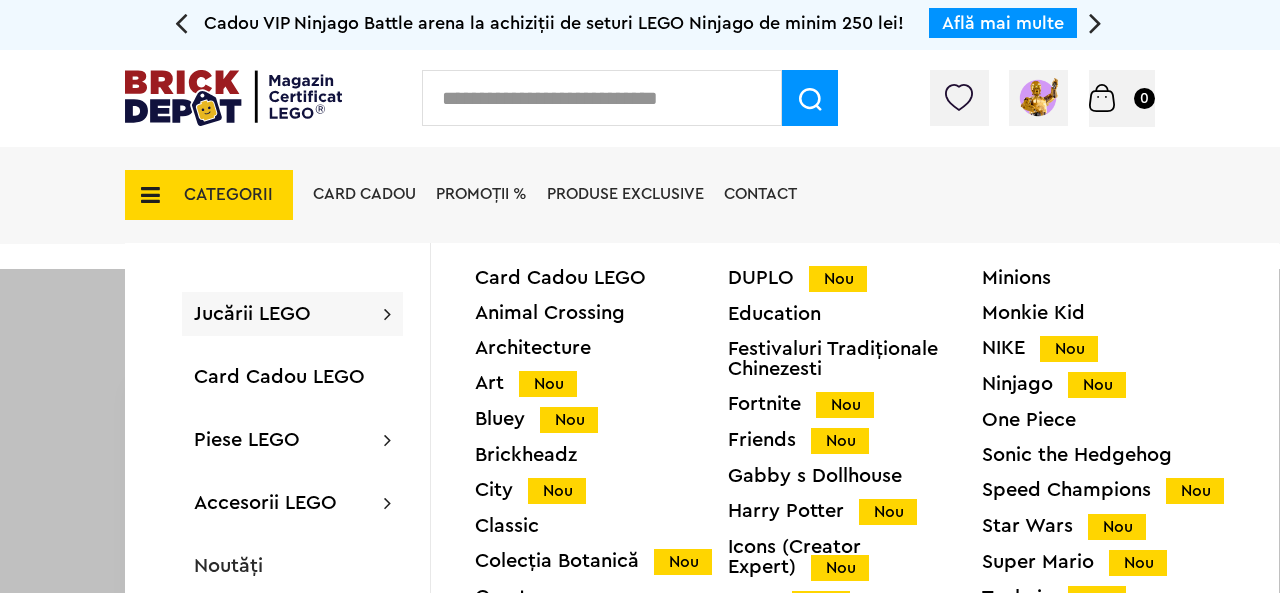 click on "Jucării LEGO
Card Cadou LEGO Animal Crossing Architecture Art Nou Bluey Nou Brickheadz City Nou Classic Colecția Botanică Nou Creator DC Super Heroes Disney Nou DOTS DREAMZzz Nou DUPLO Nou Education Festivaluri Tradiţionale Chinezesti Fortnite Nou Friends Nou Gabby s Dollhouse Harry Potter Nou Icons (Creator Expert) Nou Ideas Nou Indiana Jones Jurassic World Nou Marvel Super Heroes Nou Minecraft Nou Minifigurine Minions Monkie Kid NIKE Nou Ninjago Nou One Piece Sonic the Hedgehog Speed Champions Nou Star Wars Nou Super Mario Nou Technic Nou The Legend of Zelda Wednesday Wicked Vezi Toate >>" at bounding box center [292, 314] 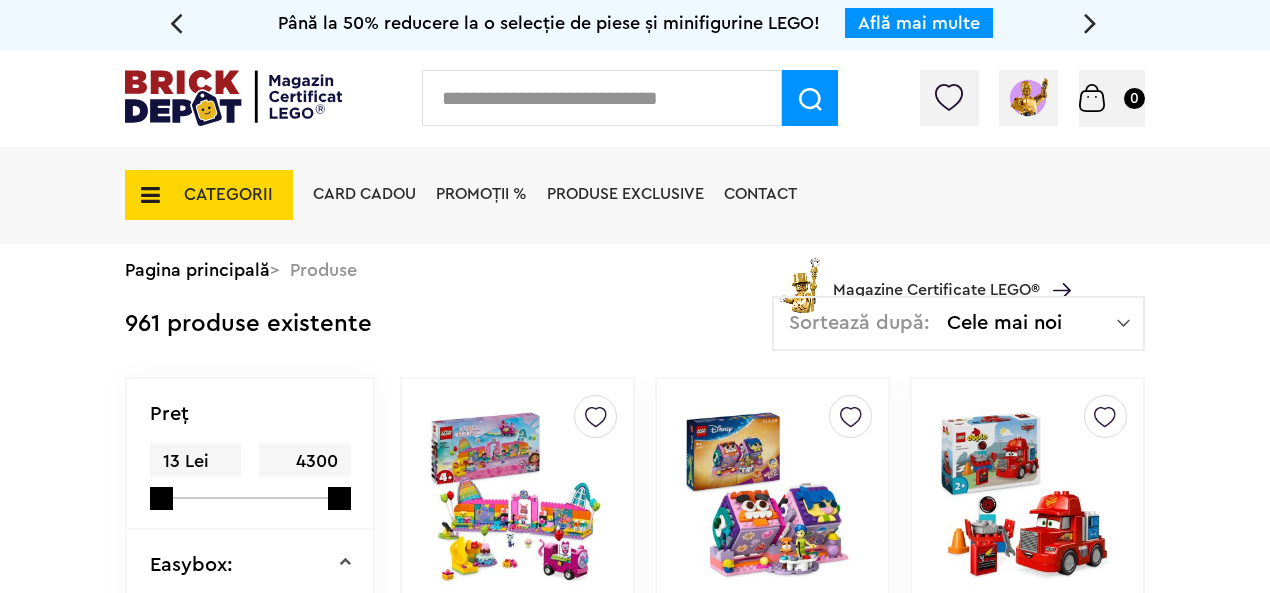 click on "CATEGORII" at bounding box center (228, 194) 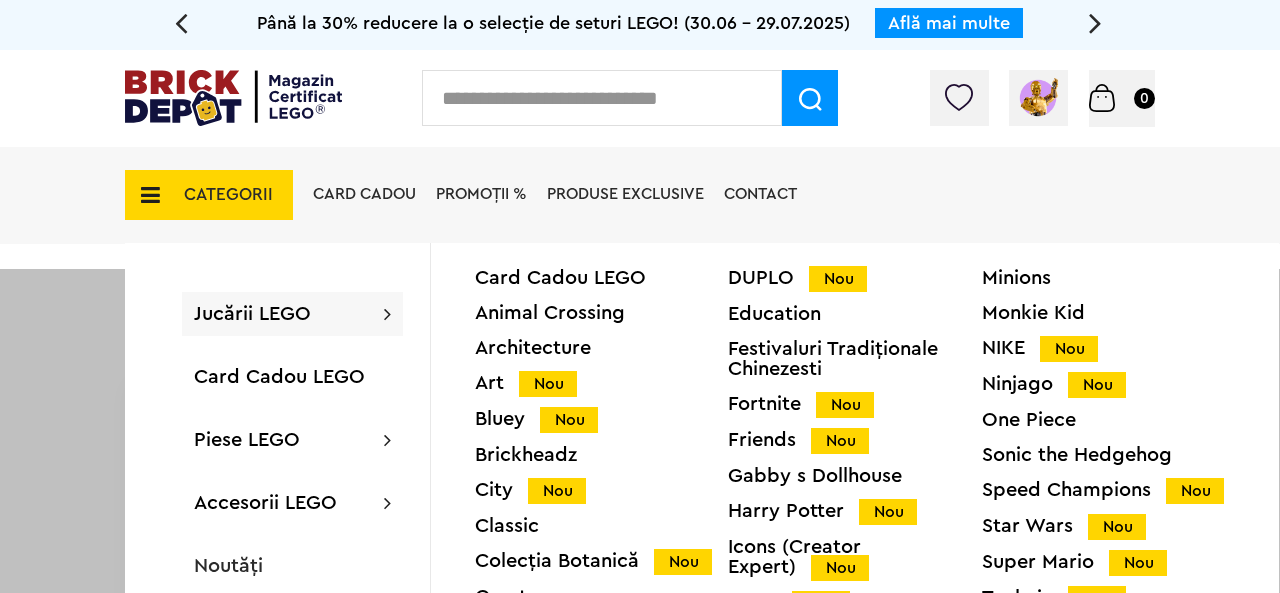 click on "City Nou" at bounding box center (601, 490) 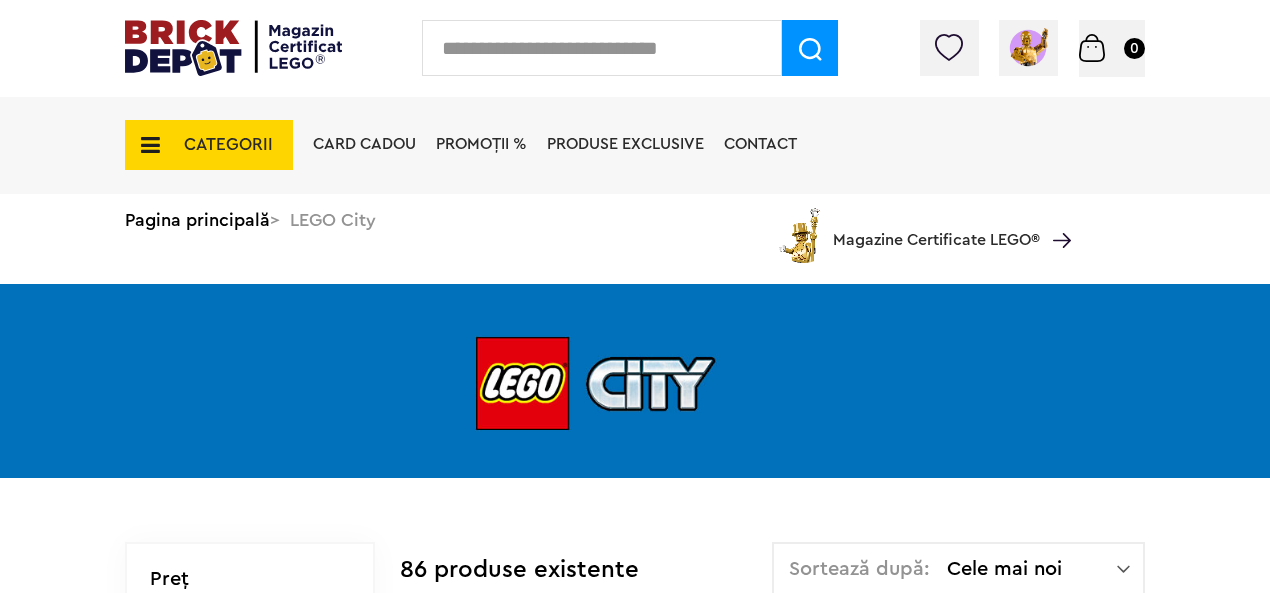scroll, scrollTop: 0, scrollLeft: 0, axis: both 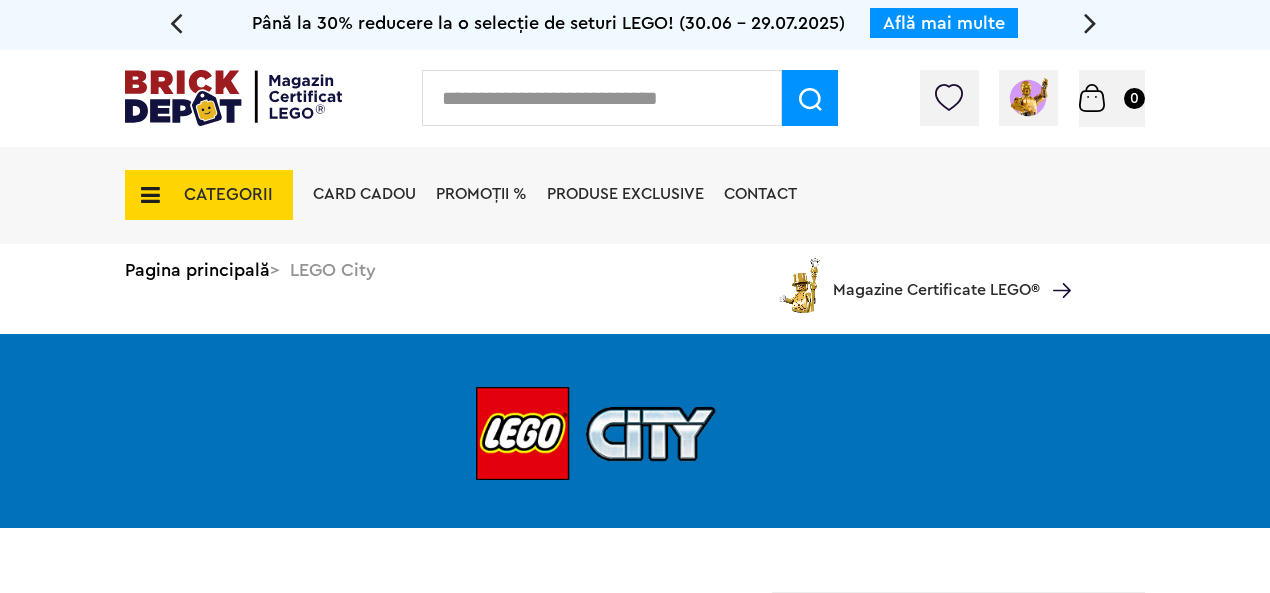 click on "CATEGORII" at bounding box center [209, 195] 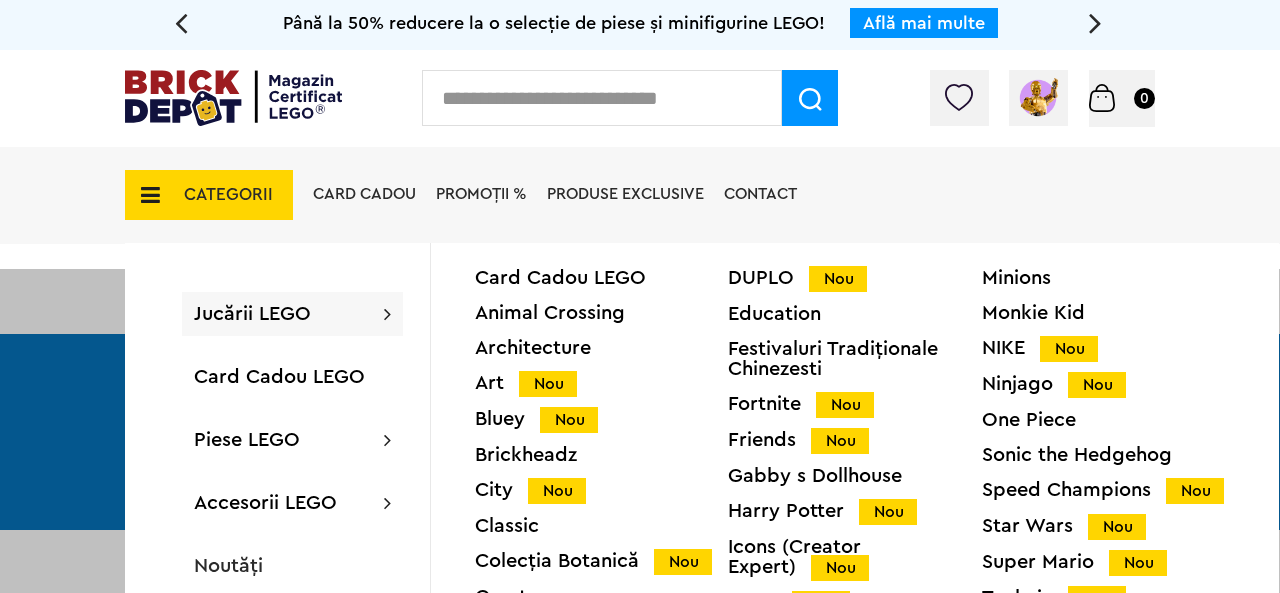 click on "Jucării LEGO" at bounding box center (252, 314) 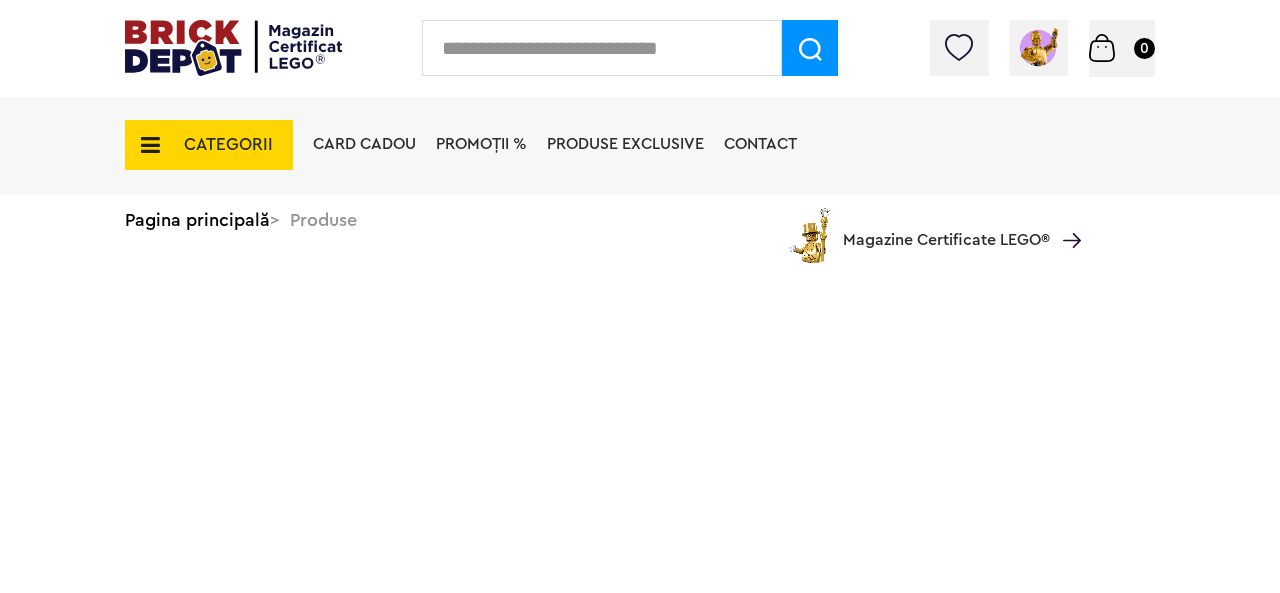 scroll, scrollTop: 0, scrollLeft: 0, axis: both 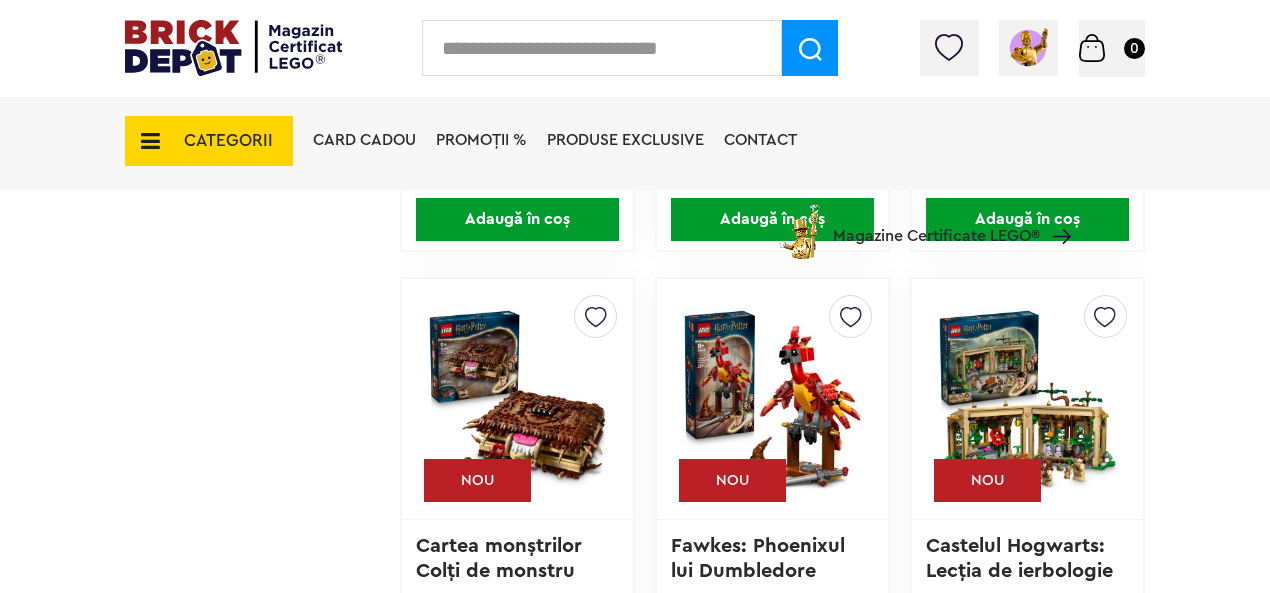 drag, startPoint x: 852, startPoint y: 523, endPoint x: 277, endPoint y: 331, distance: 606.20874 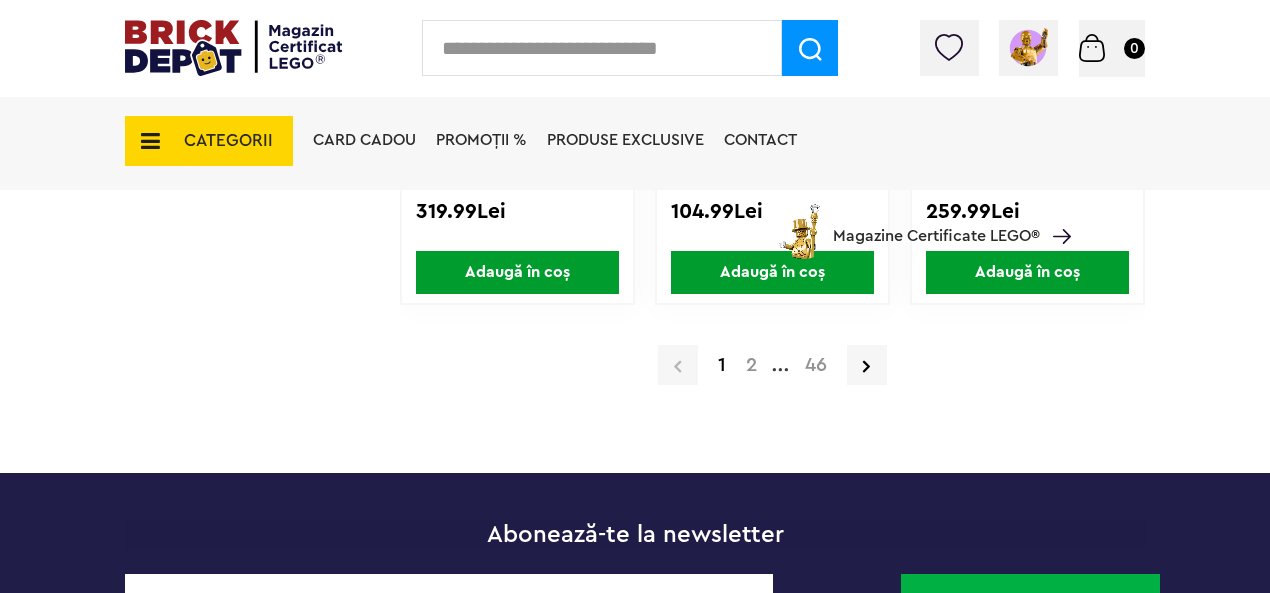 scroll, scrollTop: 3700, scrollLeft: 0, axis: vertical 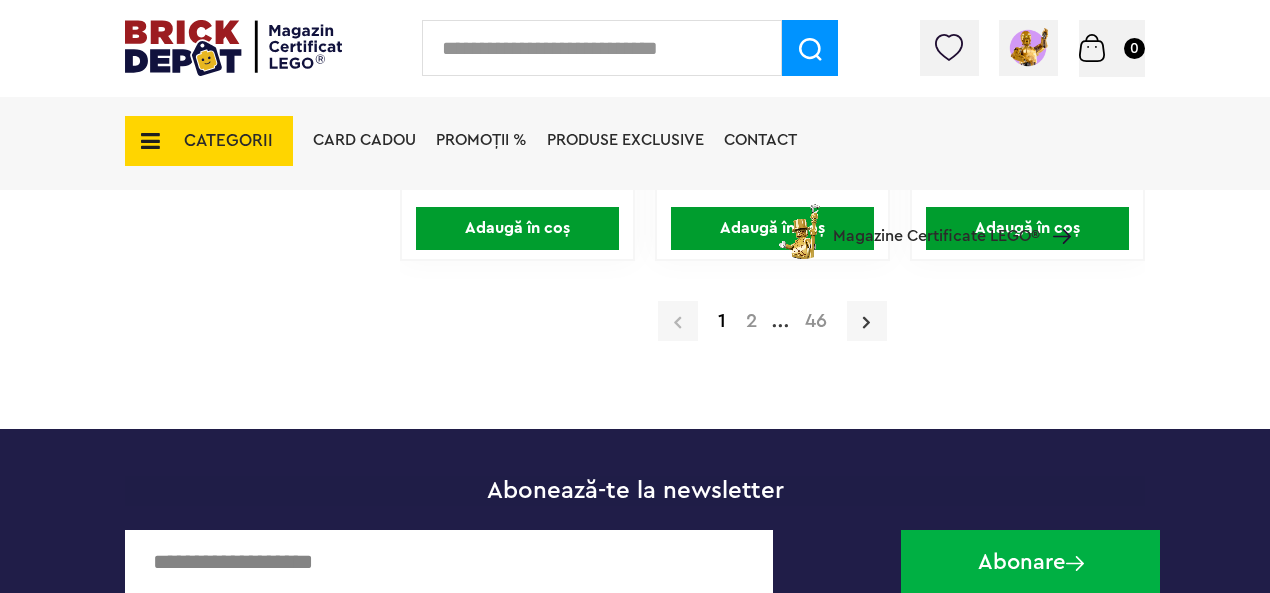 click at bounding box center (867, 321) 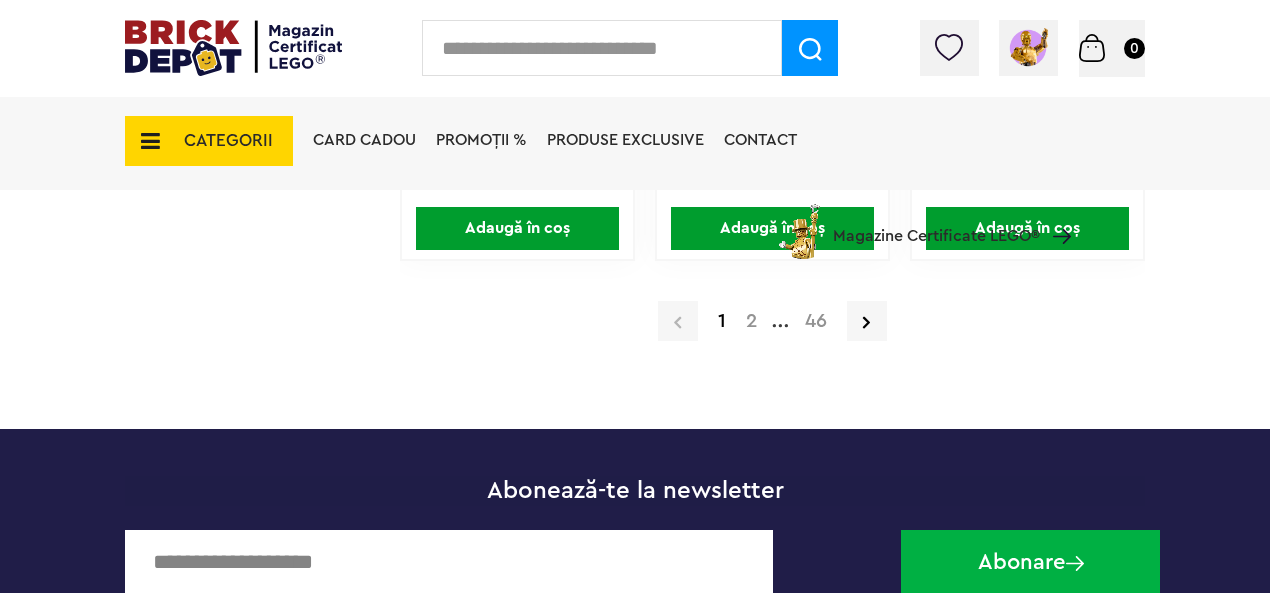 drag, startPoint x: 844, startPoint y: 363, endPoint x: 636, endPoint y: 398, distance: 210.92416 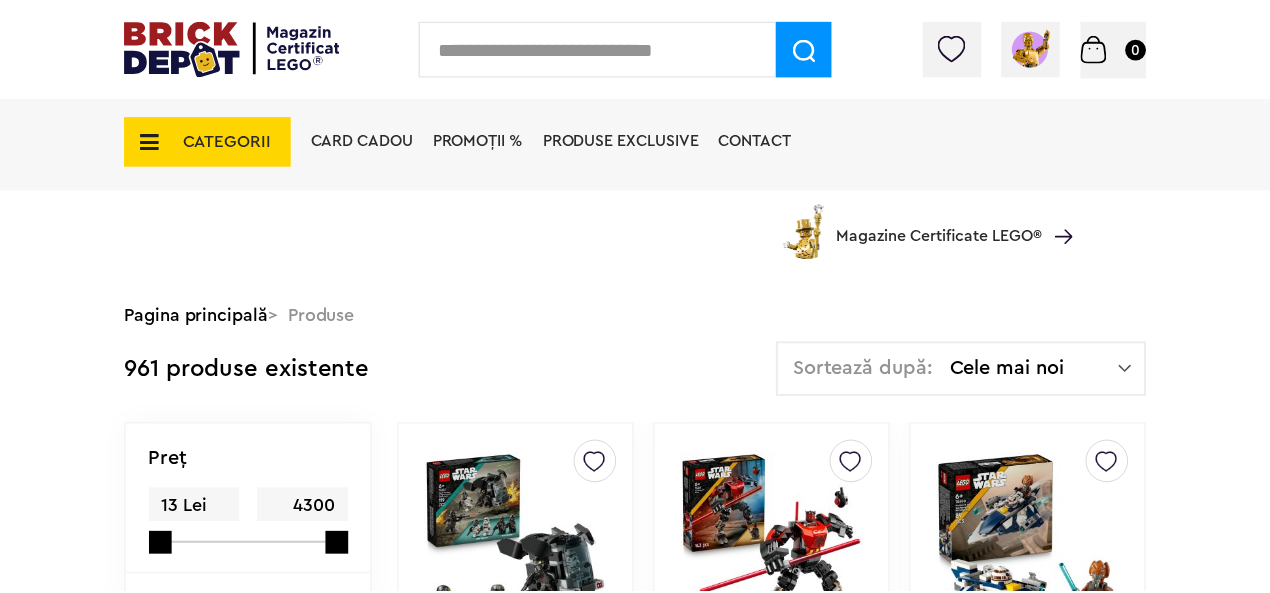 scroll, scrollTop: 200, scrollLeft: 0, axis: vertical 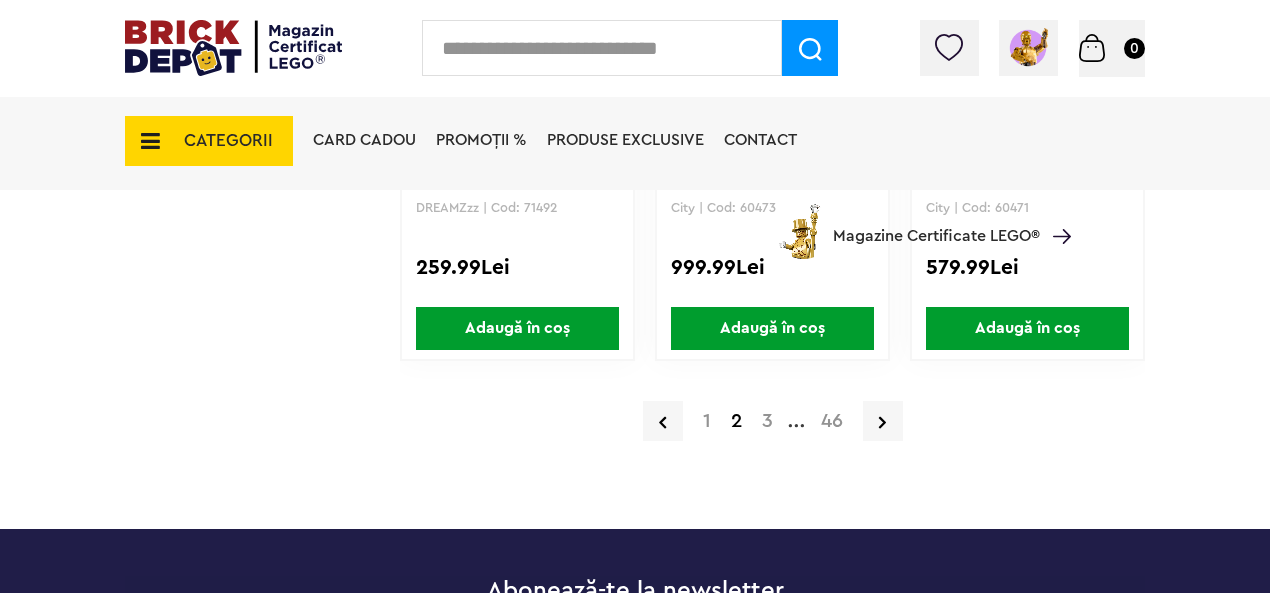 click on "3" at bounding box center [767, 421] 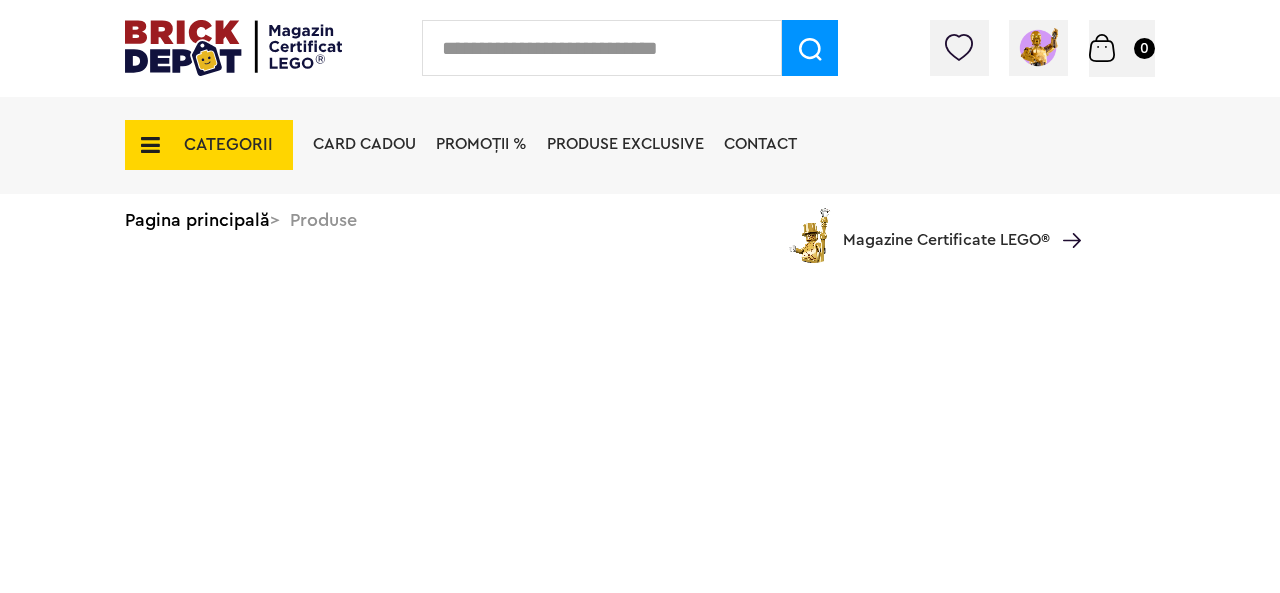 scroll, scrollTop: 0, scrollLeft: 0, axis: both 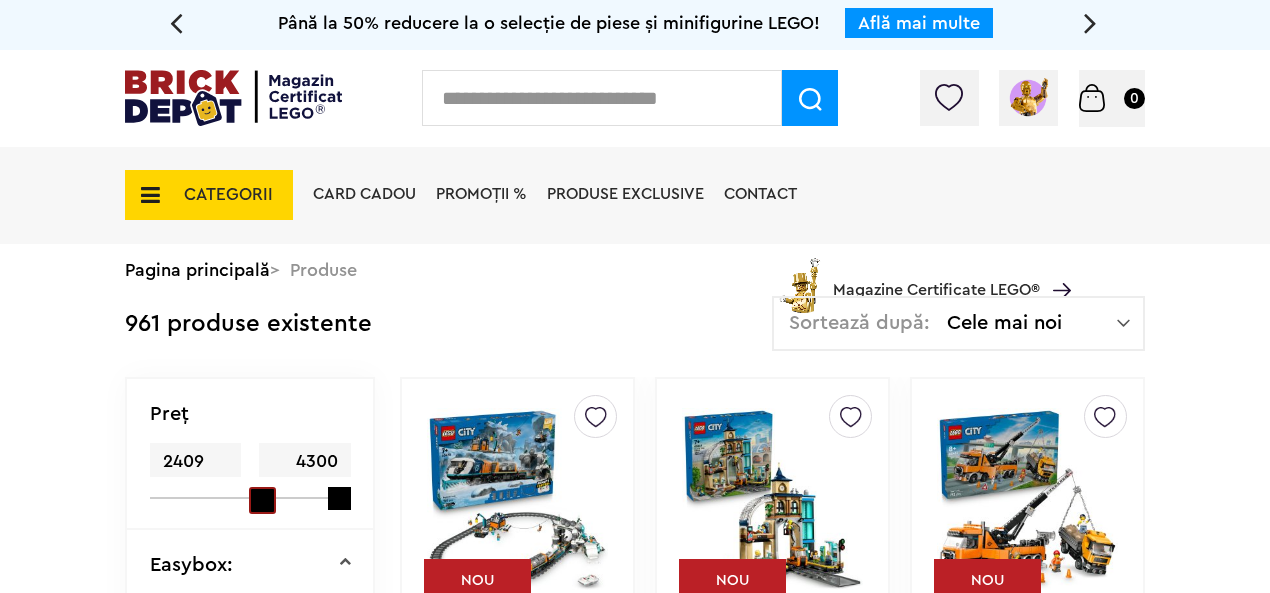drag, startPoint x: 164, startPoint y: 493, endPoint x: 345, endPoint y: 530, distance: 184.74306 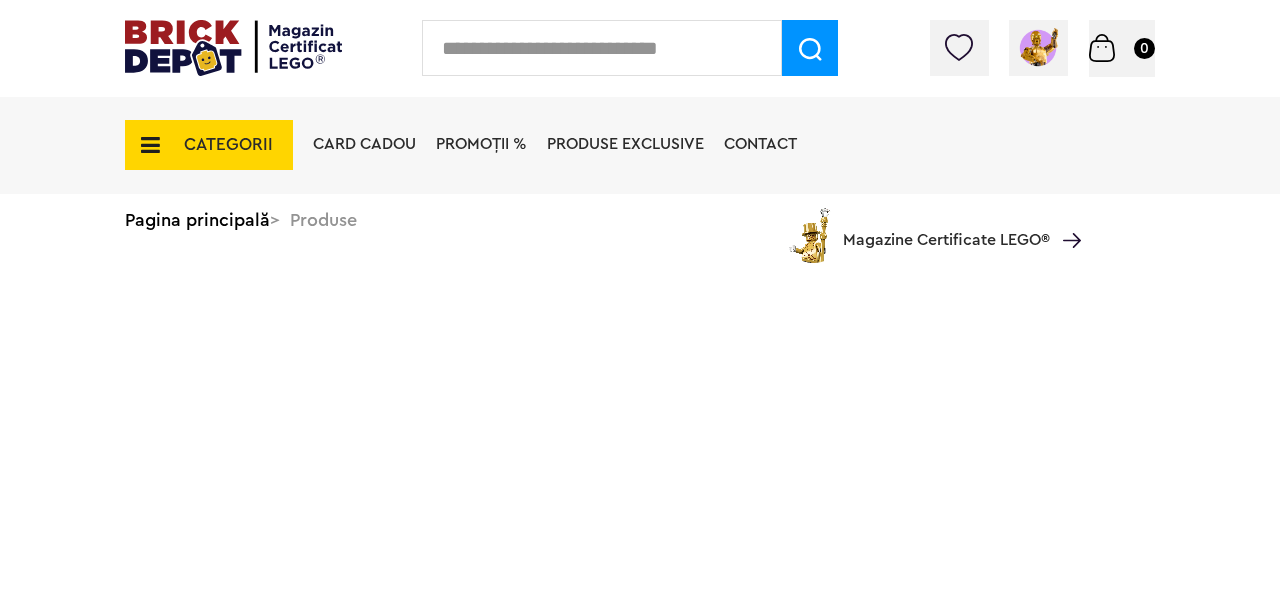 scroll, scrollTop: 0, scrollLeft: 0, axis: both 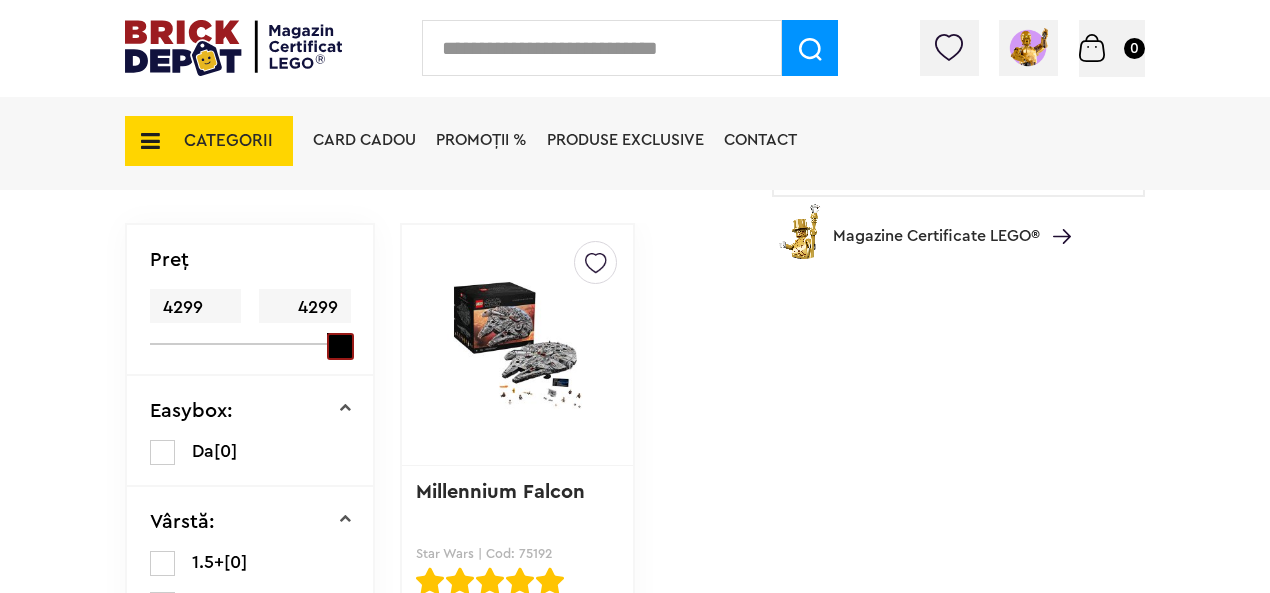 drag, startPoint x: 336, startPoint y: 345, endPoint x: 309, endPoint y: 341, distance: 27.294687 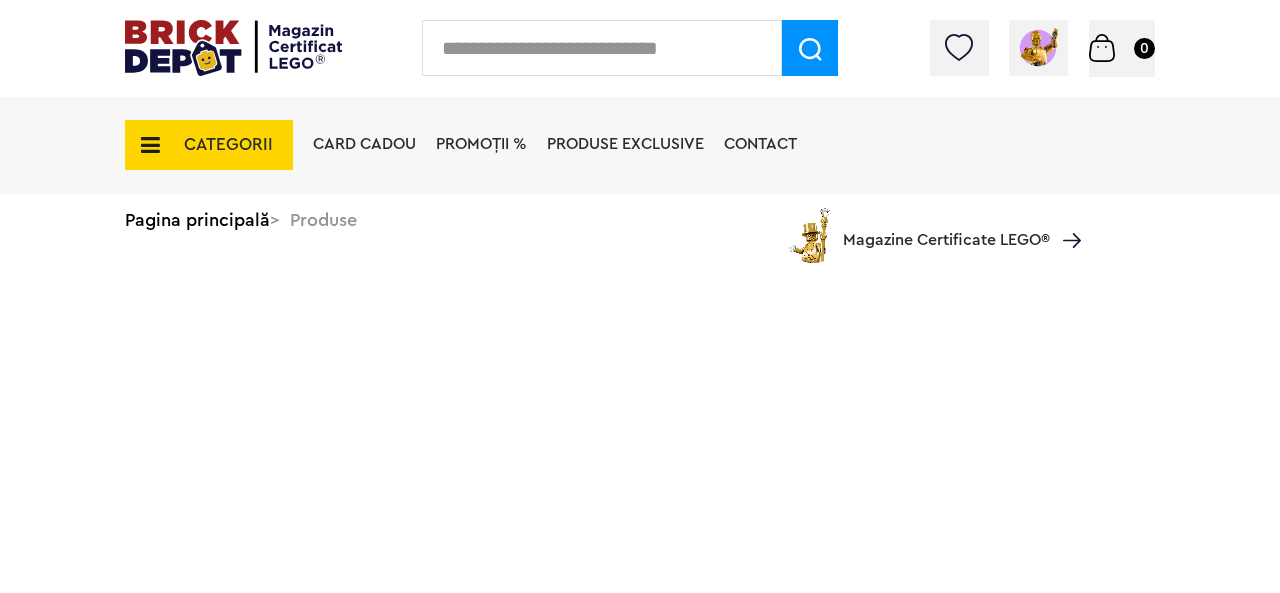 scroll, scrollTop: 0, scrollLeft: 0, axis: both 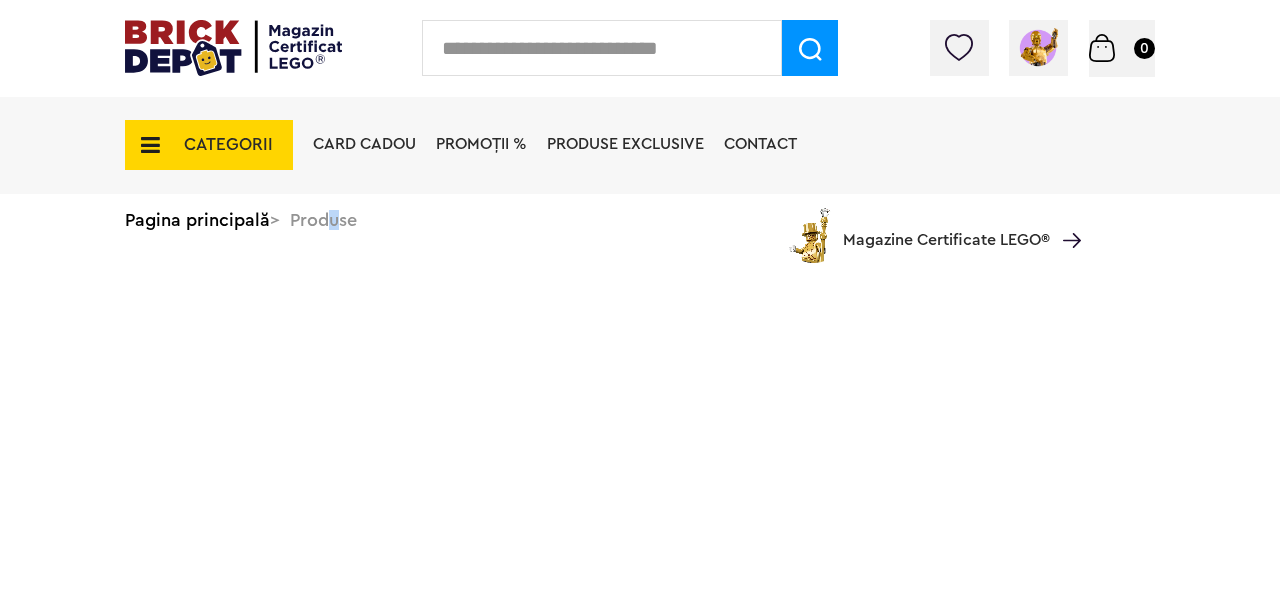 click on "Adăugat în coș Către coșul tău Continuă cumpărăturile
Cadou VIP Ninjago Battle arena la achiziții de seturi LEGO Ninjago de minim 250 lei! Află mai multe Până la 50% reducere la o selecție de piese și minifigurine LEGO! Află mai multe Cadou VIP 30683 Mașina McLaren F1 la achiziții de seturi LEGO F1 de minim 150 lei! Află mai multe Până la 30% reducere la o selecție de seturi LEGO! (30.06 - 29.07.2025) Află mai multe
Contul meu
Contul meu
Comenzile mele
Date personale
Adrese
Parolă
Listă dorințe
Recenziile mele
VIP
Delogare" at bounding box center [640, 148] 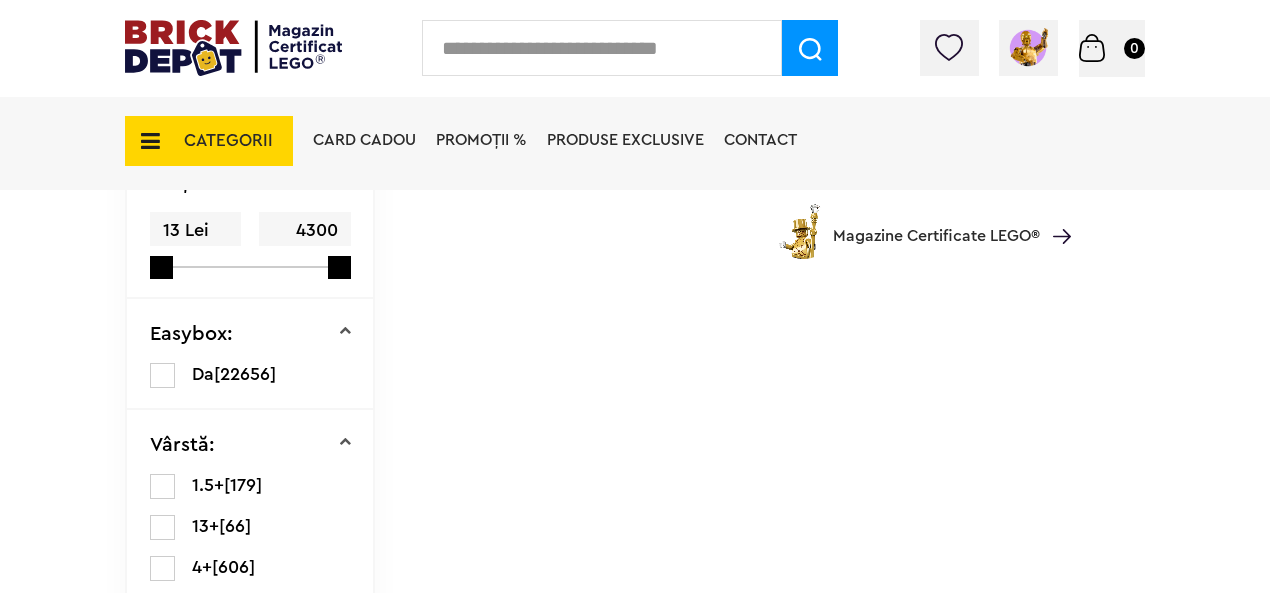 scroll, scrollTop: 200, scrollLeft: 0, axis: vertical 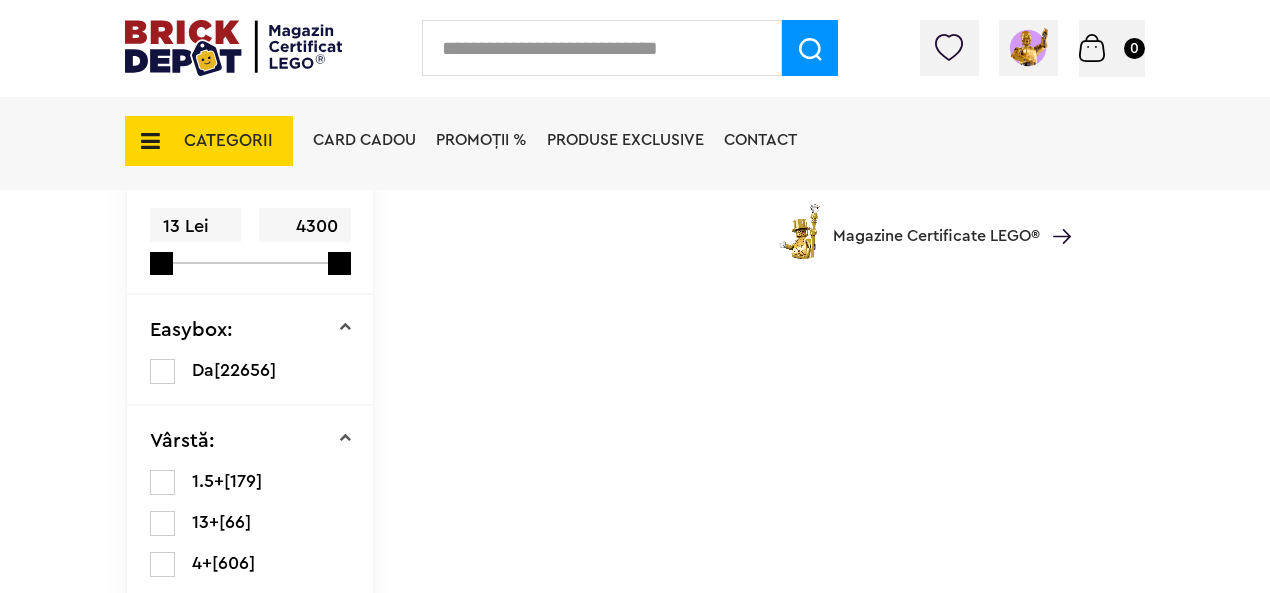 drag, startPoint x: 151, startPoint y: 257, endPoint x: 170, endPoint y: 257, distance: 19 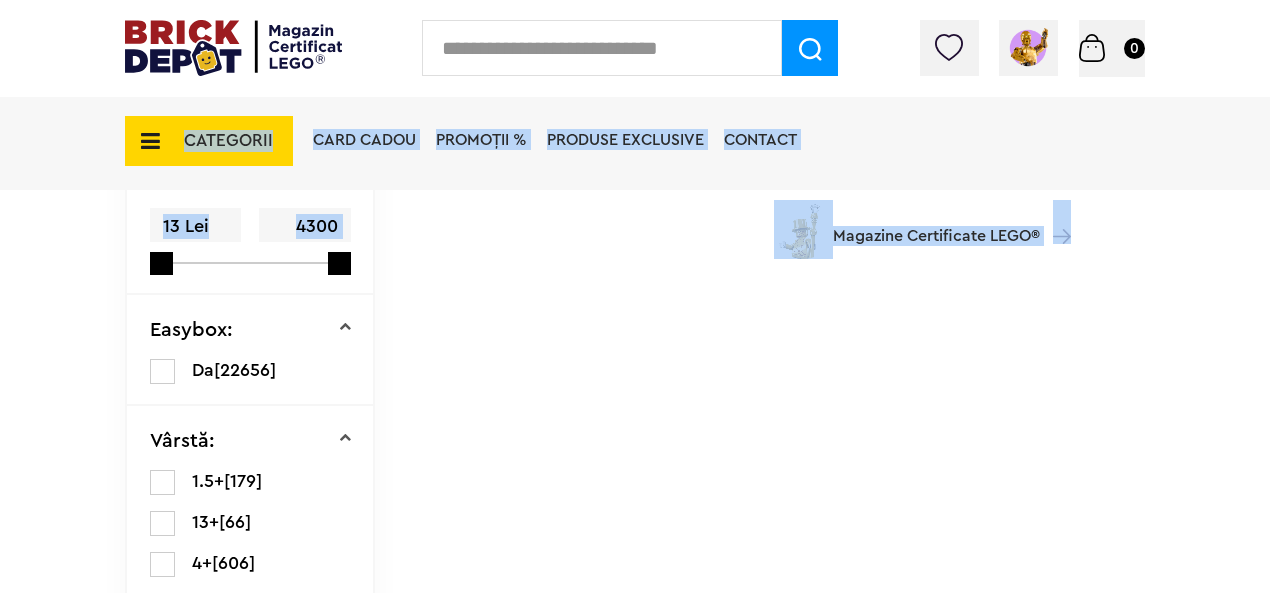 drag, startPoint x: 168, startPoint y: 258, endPoint x: 191, endPoint y: 265, distance: 24.04163 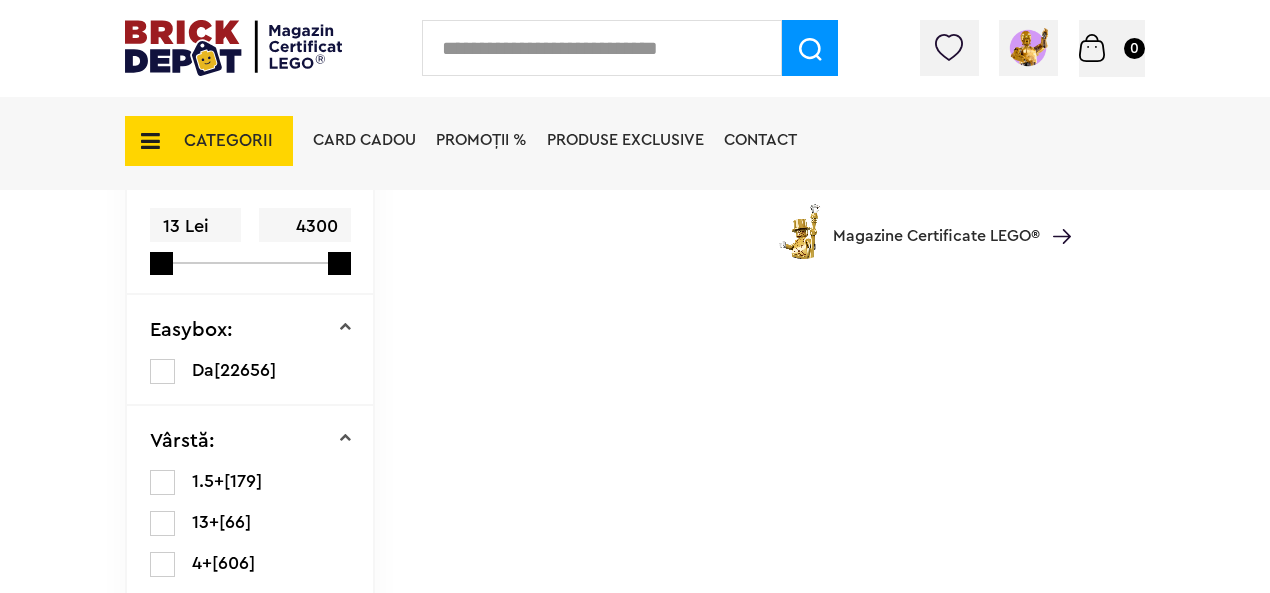 drag, startPoint x: 294, startPoint y: 307, endPoint x: 346, endPoint y: 320, distance: 53.600372 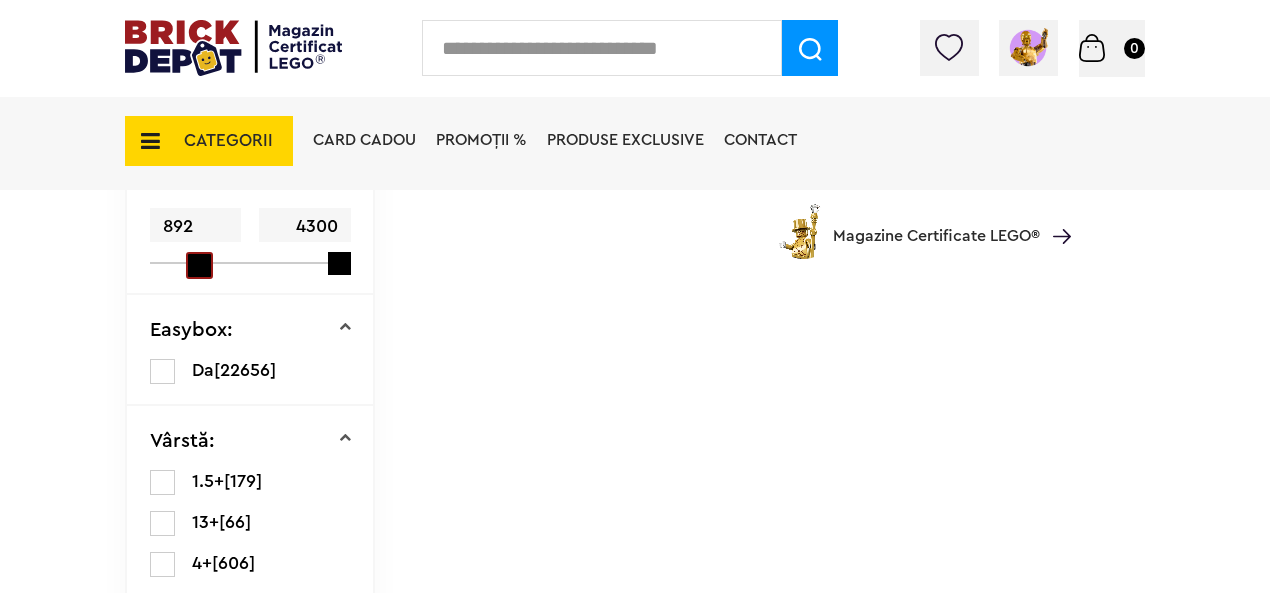 drag, startPoint x: 152, startPoint y: 265, endPoint x: 181, endPoint y: 265, distance: 29 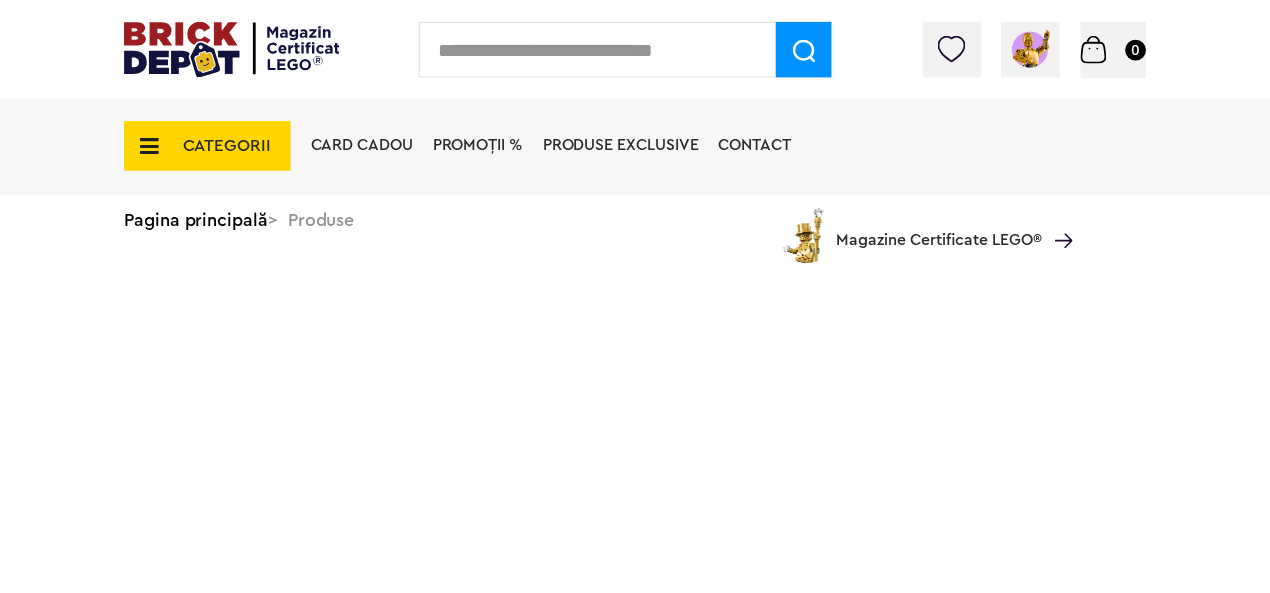 scroll, scrollTop: 0, scrollLeft: 0, axis: both 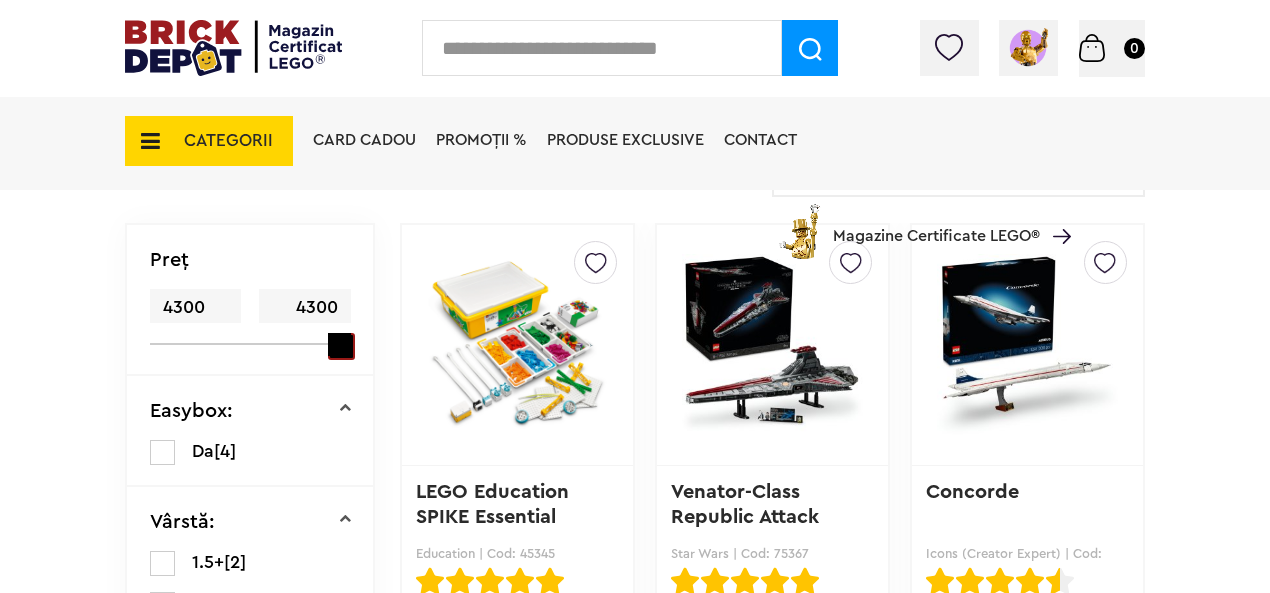 drag, startPoint x: 201, startPoint y: 349, endPoint x: 510, endPoint y: 409, distance: 314.77133 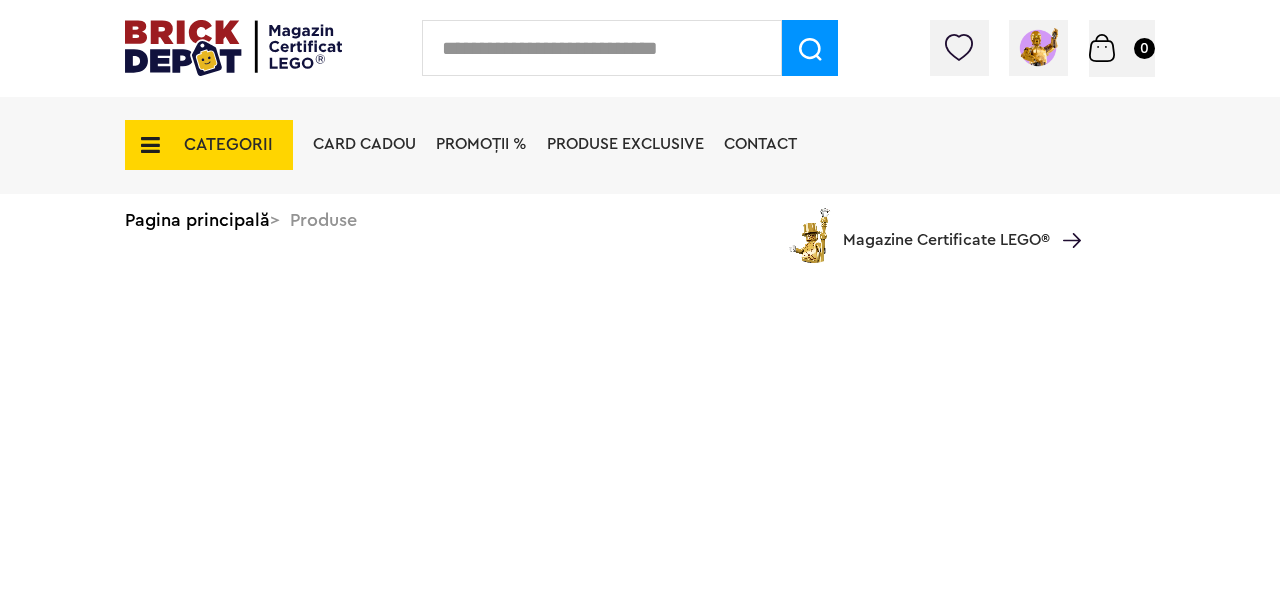 scroll, scrollTop: 0, scrollLeft: 0, axis: both 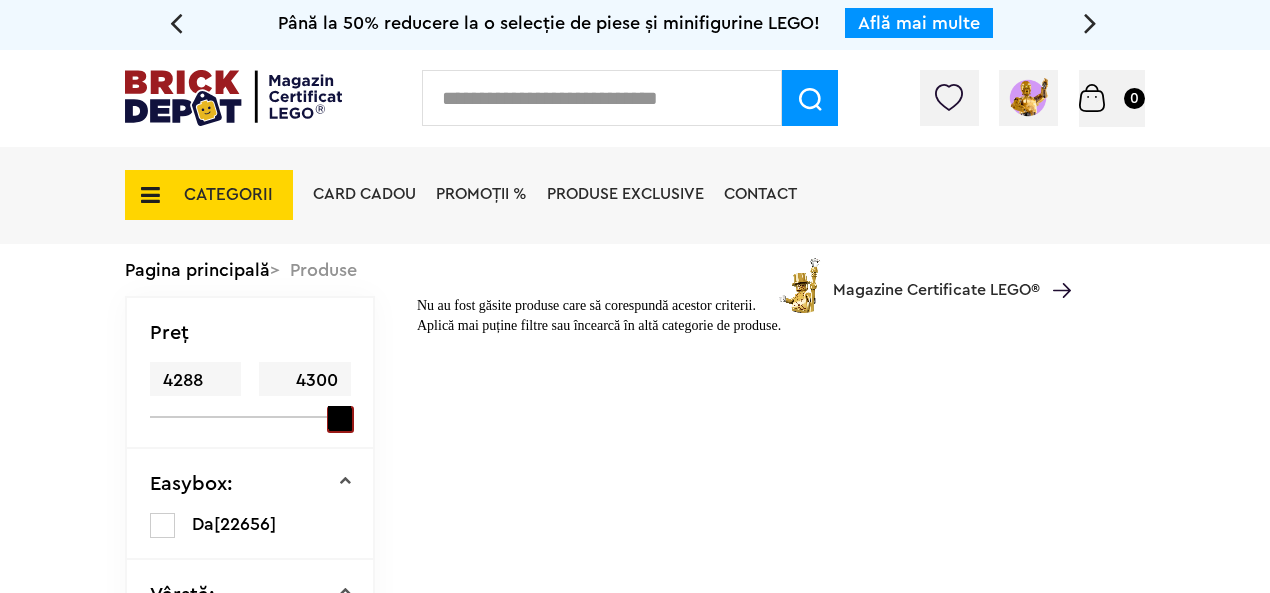 drag, startPoint x: 158, startPoint y: 415, endPoint x: 324, endPoint y: 450, distance: 169.64964 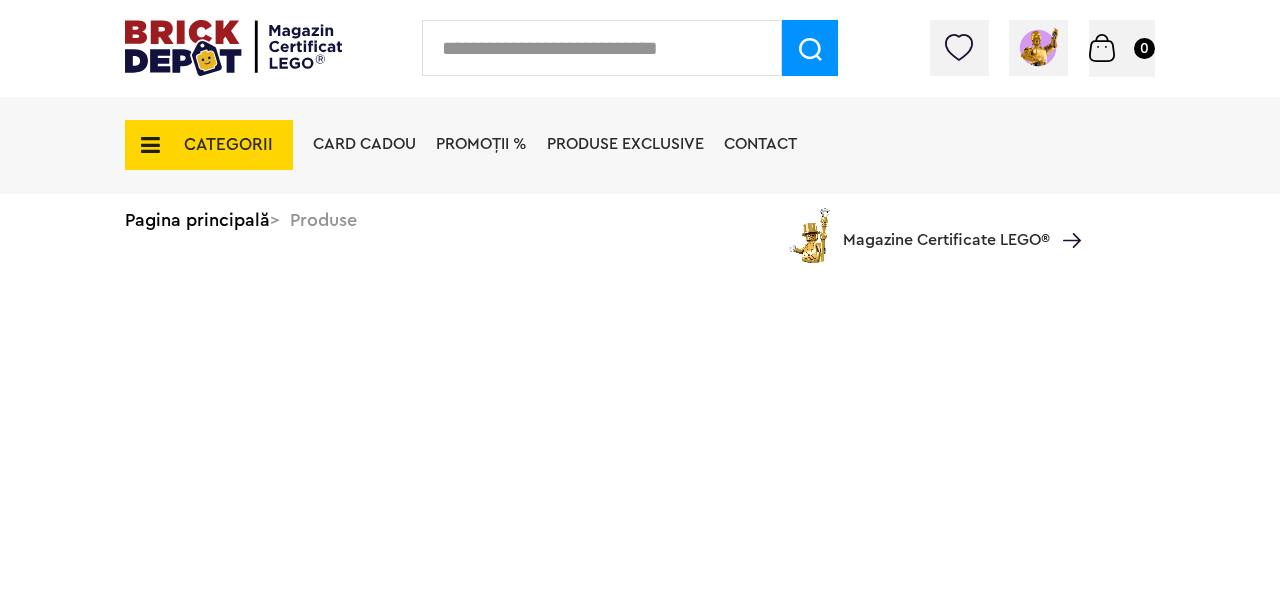 scroll, scrollTop: 0, scrollLeft: 0, axis: both 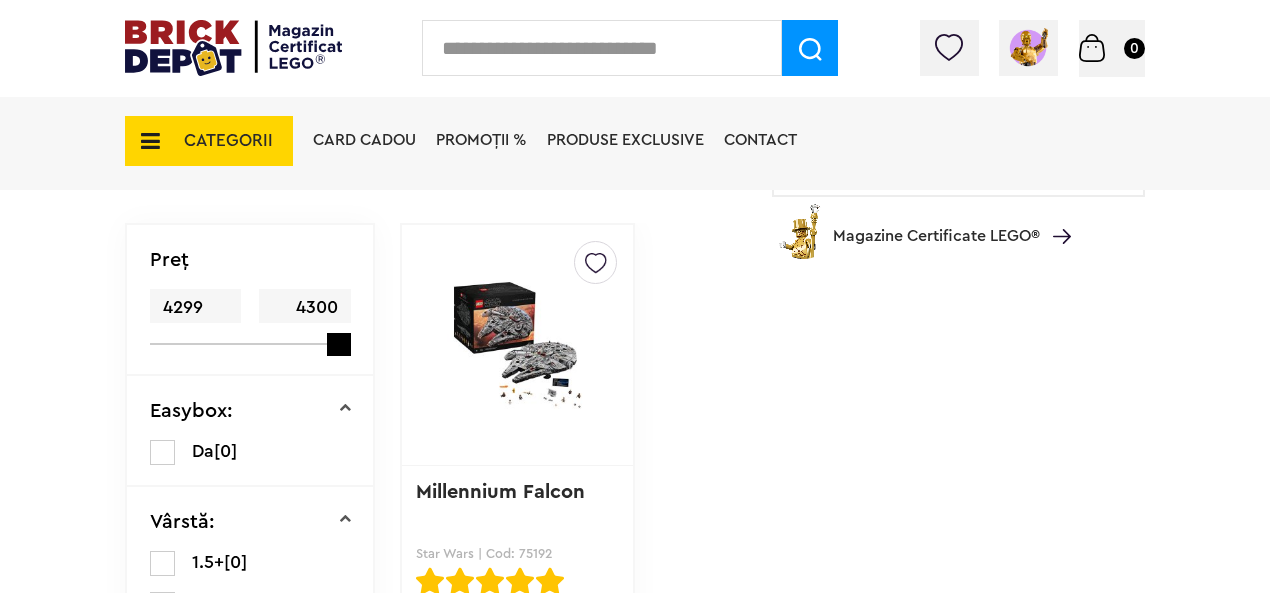 drag, startPoint x: 324, startPoint y: 336, endPoint x: 300, endPoint y: 339, distance: 24.186773 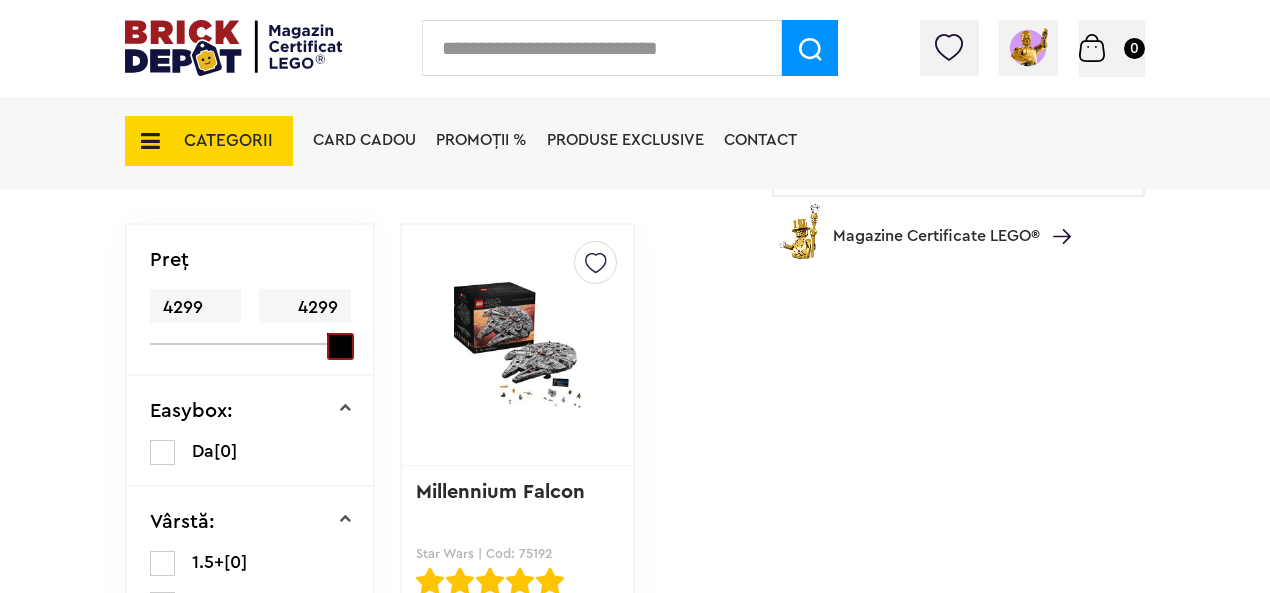 drag, startPoint x: 340, startPoint y: 346, endPoint x: 216, endPoint y: 337, distance: 124.32619 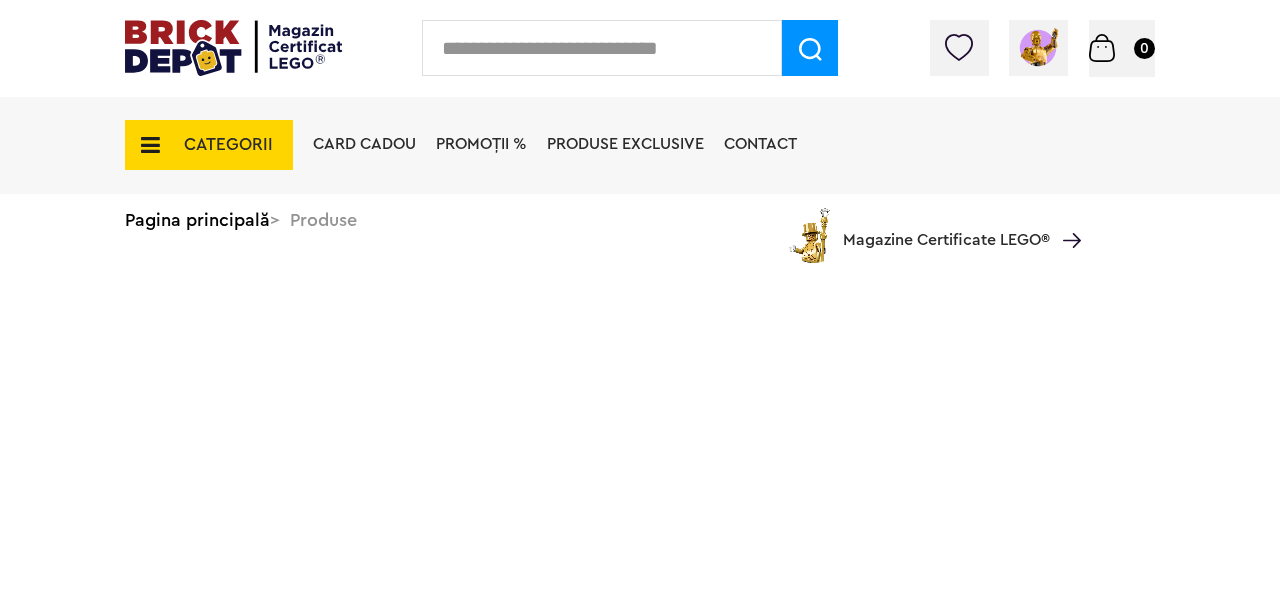 scroll, scrollTop: 0, scrollLeft: 0, axis: both 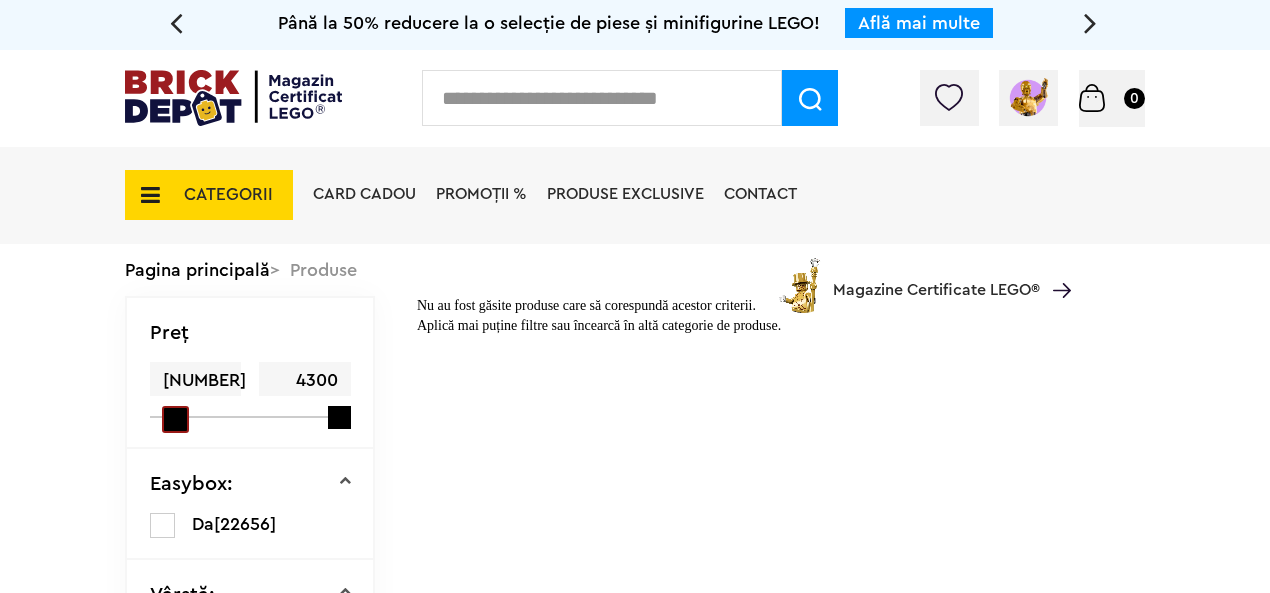 drag, startPoint x: 155, startPoint y: 413, endPoint x: 156, endPoint y: 427, distance: 14.035668 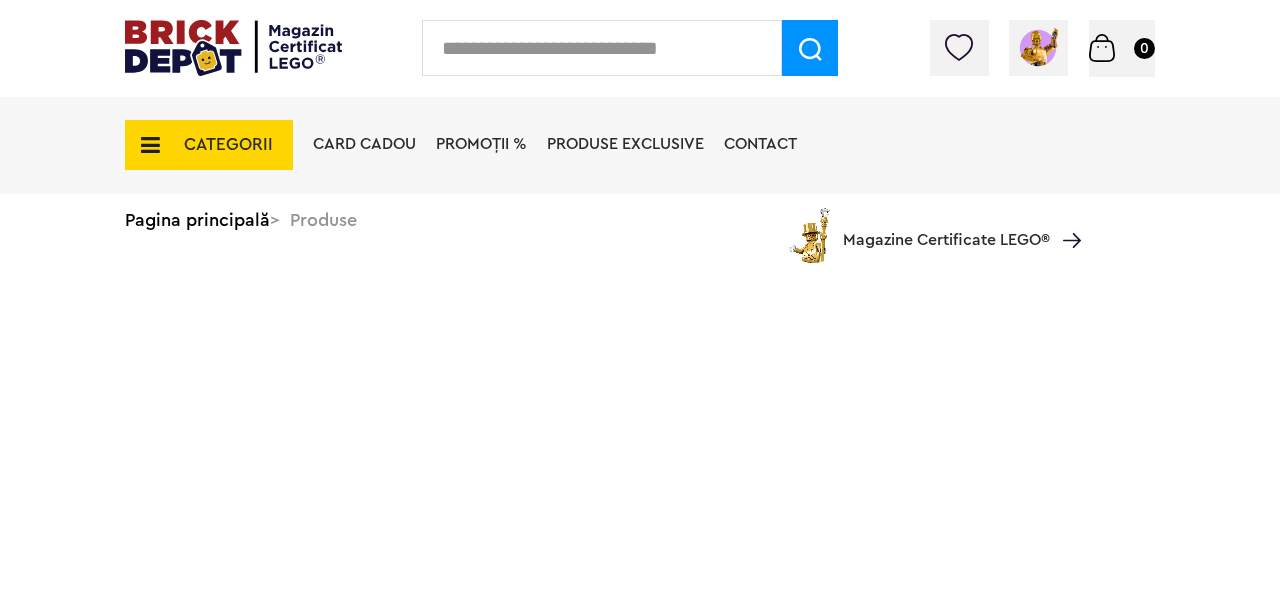 scroll, scrollTop: 0, scrollLeft: 0, axis: both 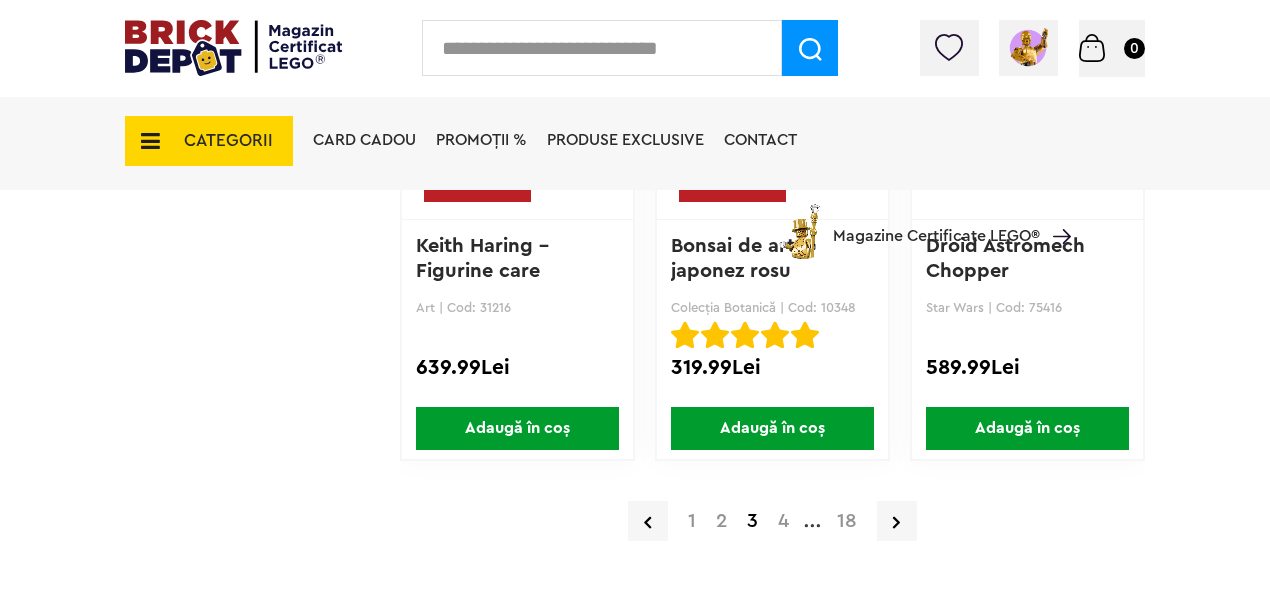 click on "4" at bounding box center [783, 521] 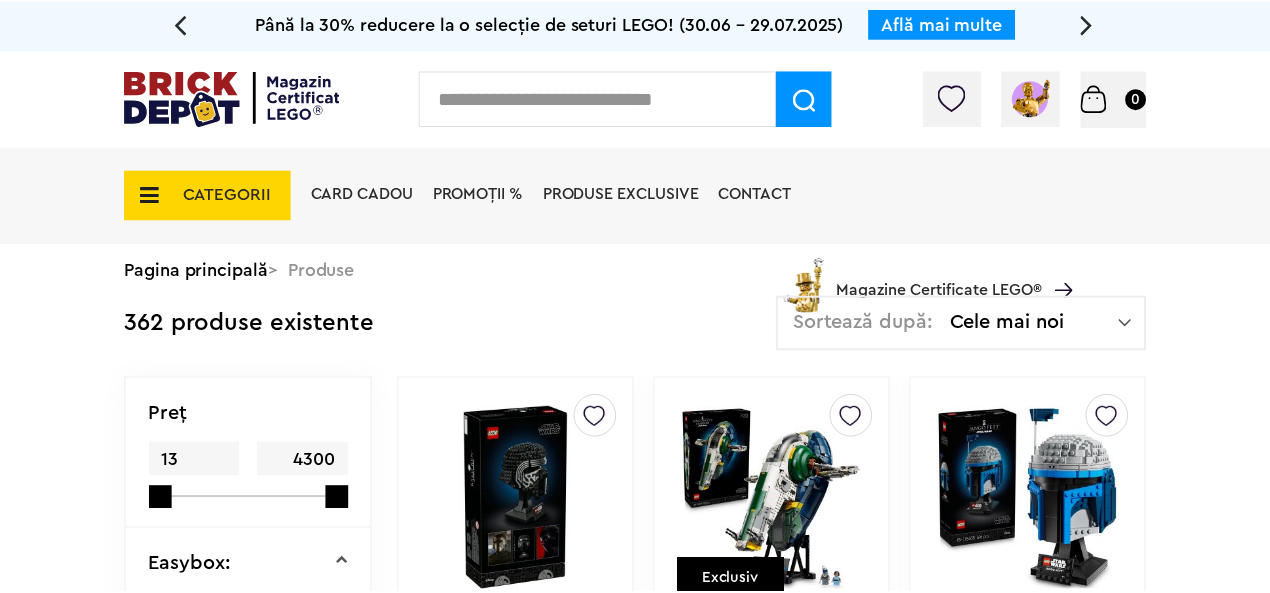 scroll, scrollTop: 0, scrollLeft: 0, axis: both 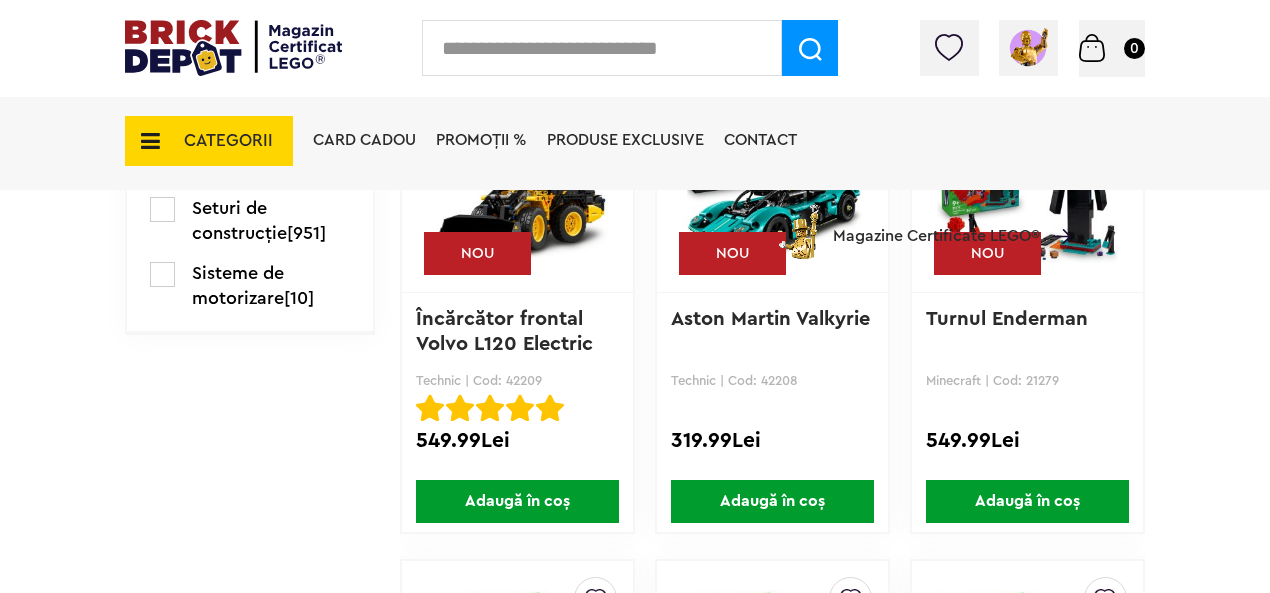 click on "Aston Martin Valkyrie" at bounding box center (772, 333) 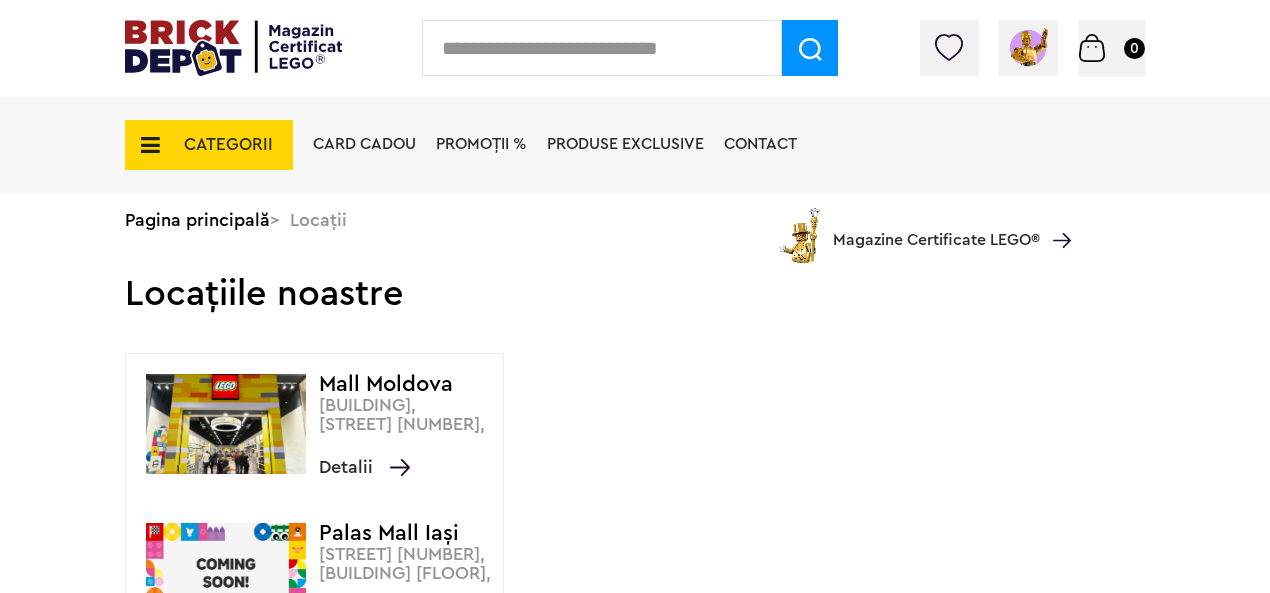 scroll, scrollTop: 0, scrollLeft: 0, axis: both 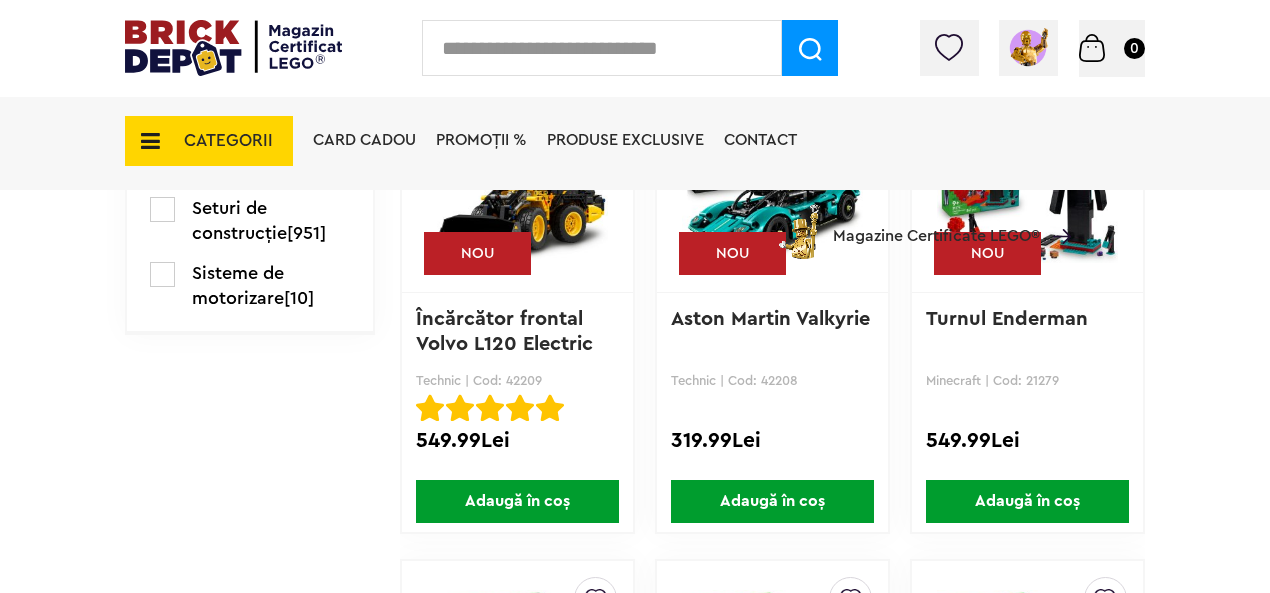 click at bounding box center (772, 172) 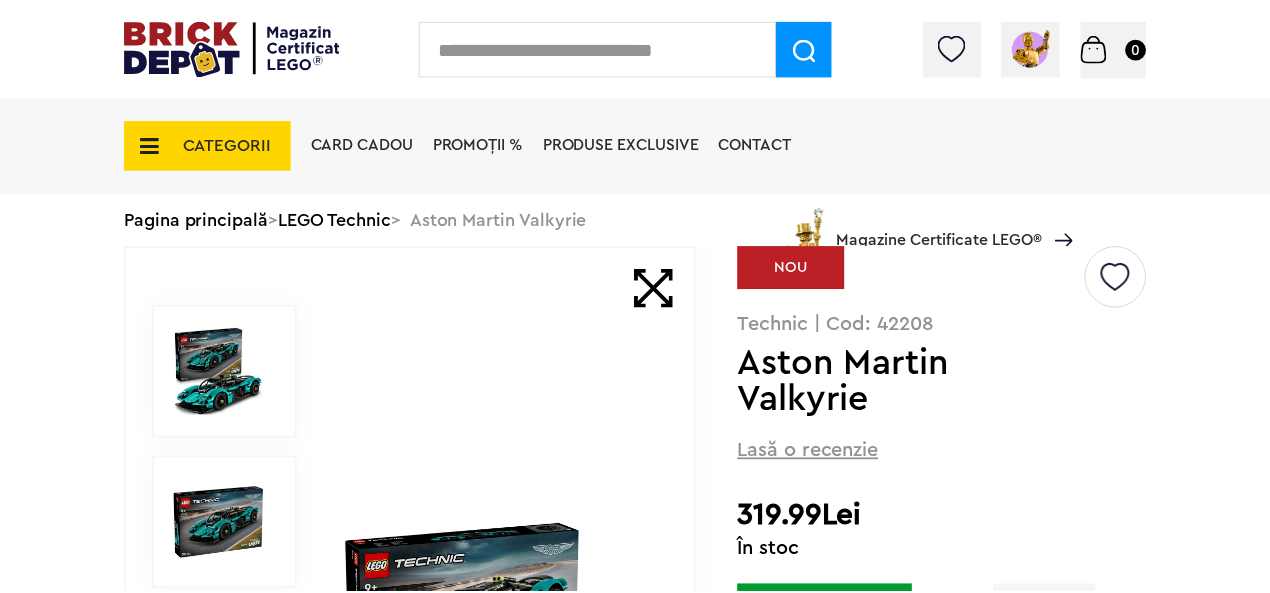 scroll, scrollTop: 0, scrollLeft: 0, axis: both 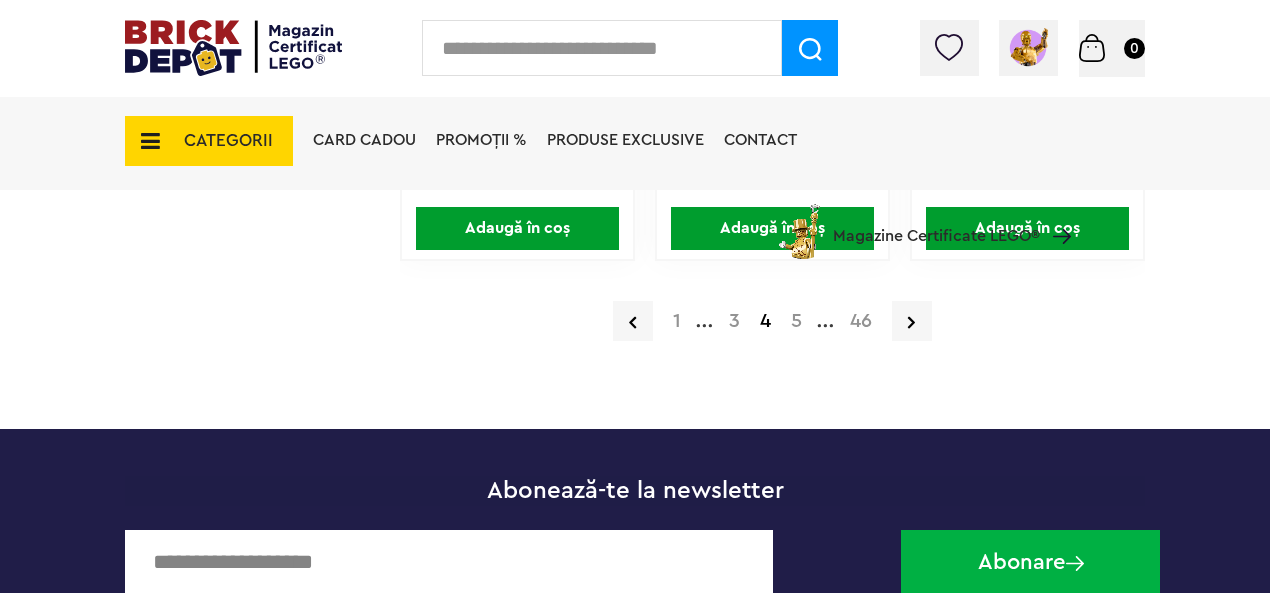 click on "1  ...  3 4 5  ...  46" at bounding box center (772, 321) 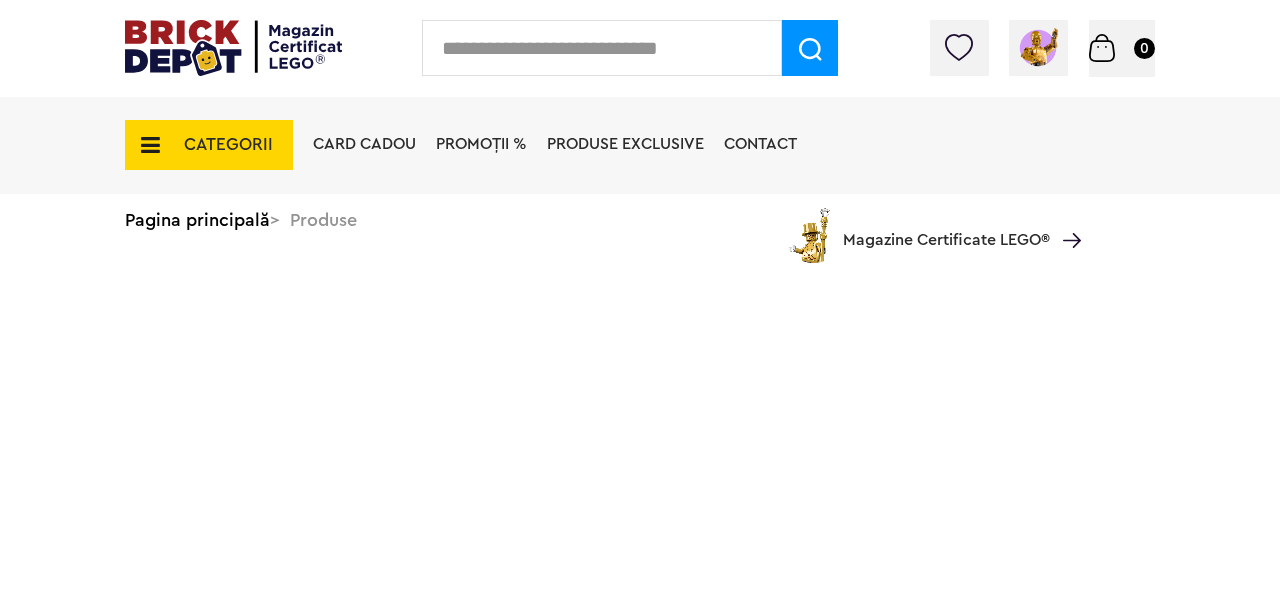 scroll, scrollTop: 0, scrollLeft: 0, axis: both 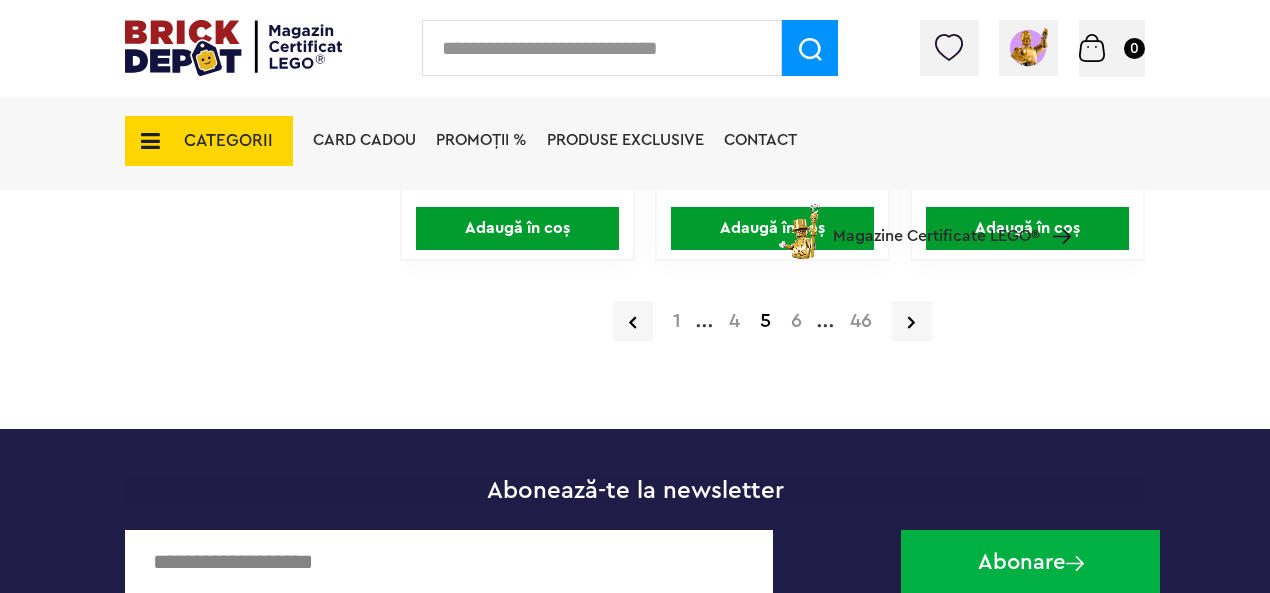click on "6" at bounding box center (796, 321) 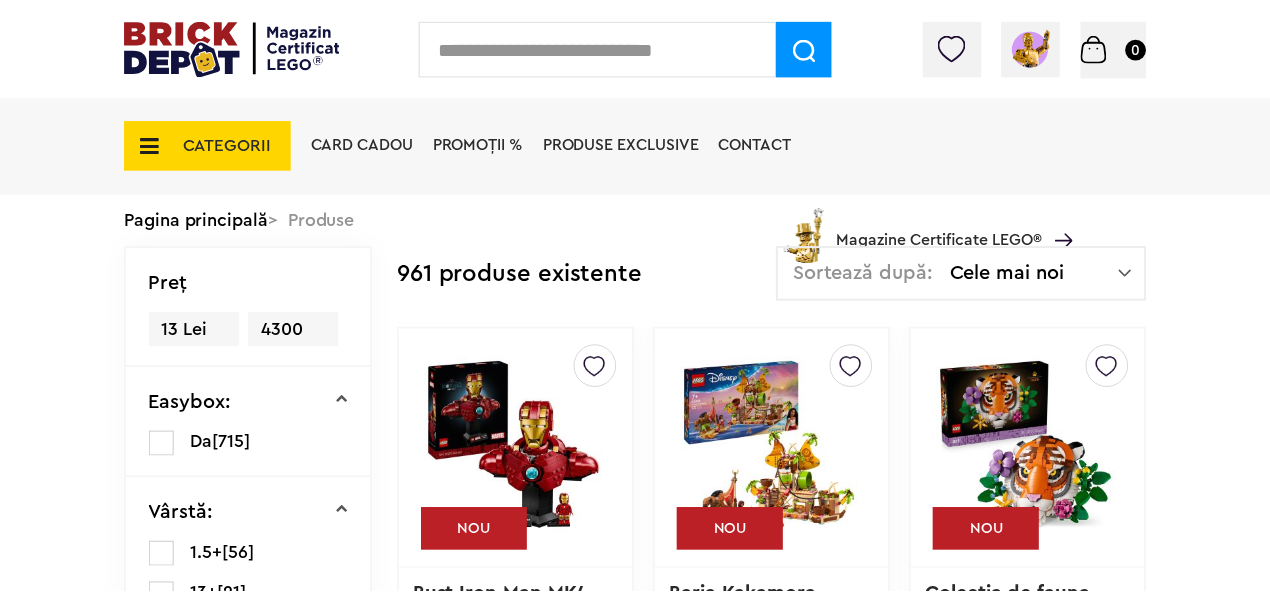 scroll, scrollTop: 0, scrollLeft: 0, axis: both 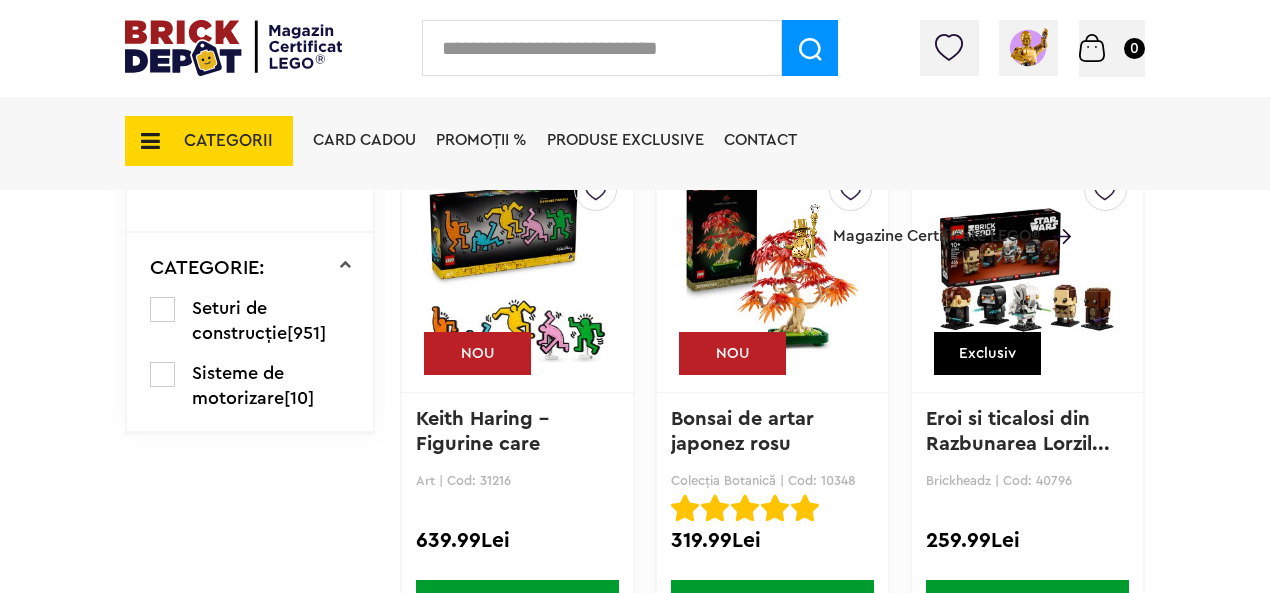 click at bounding box center (517, 272) 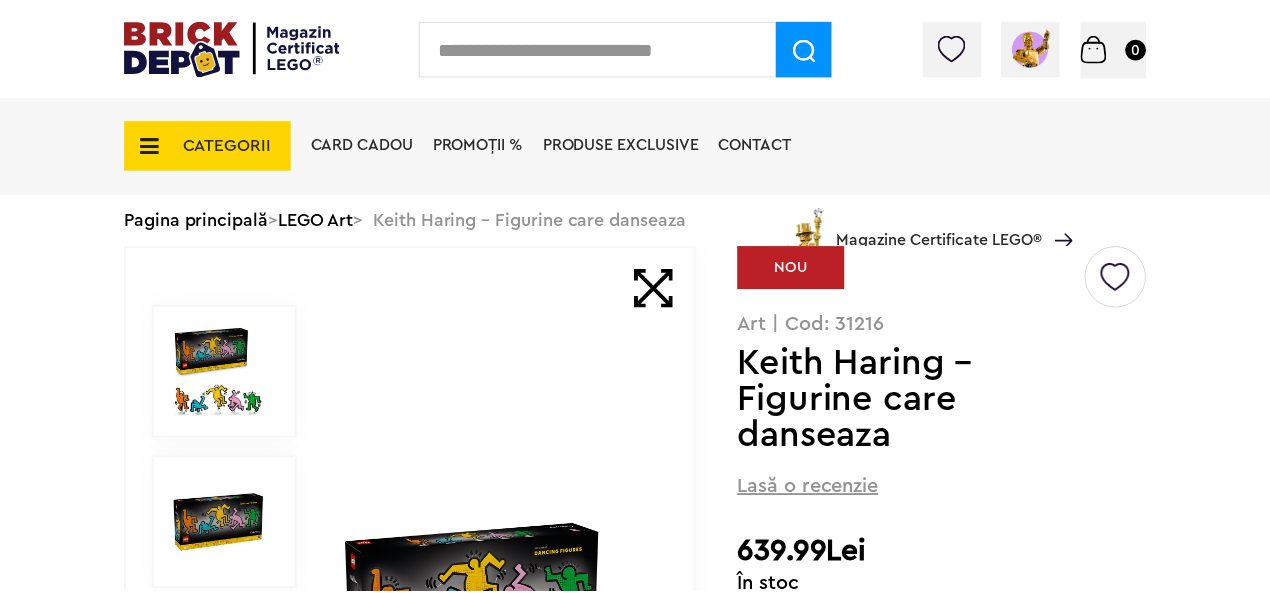 scroll, scrollTop: 0, scrollLeft: 0, axis: both 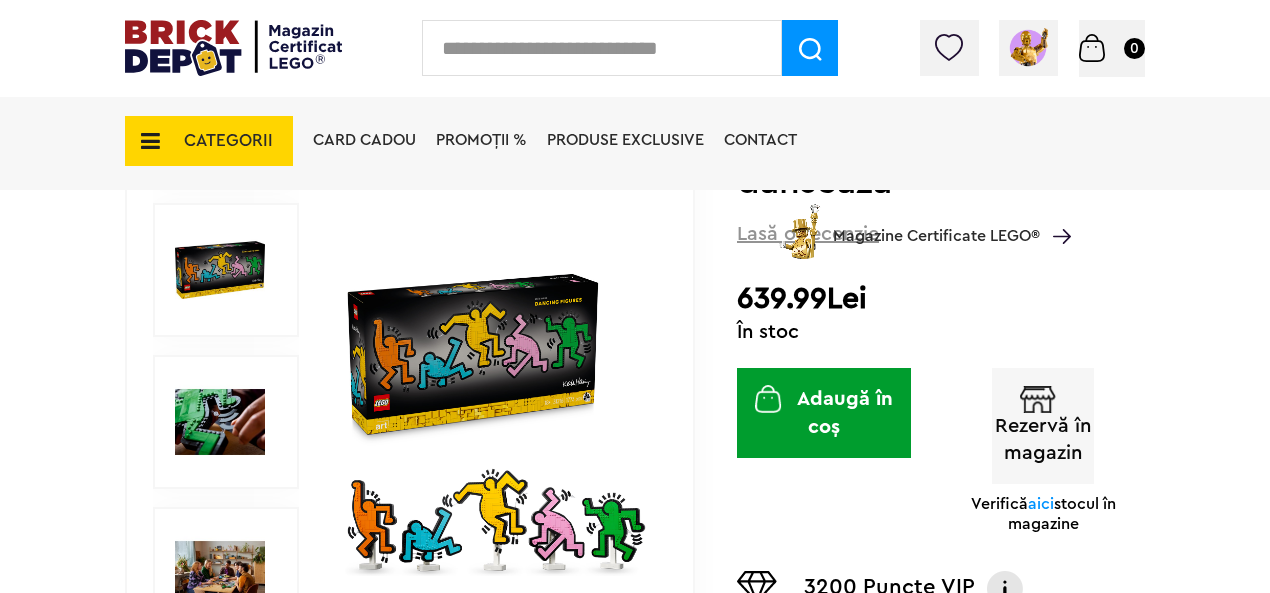 click at bounding box center (226, 422) 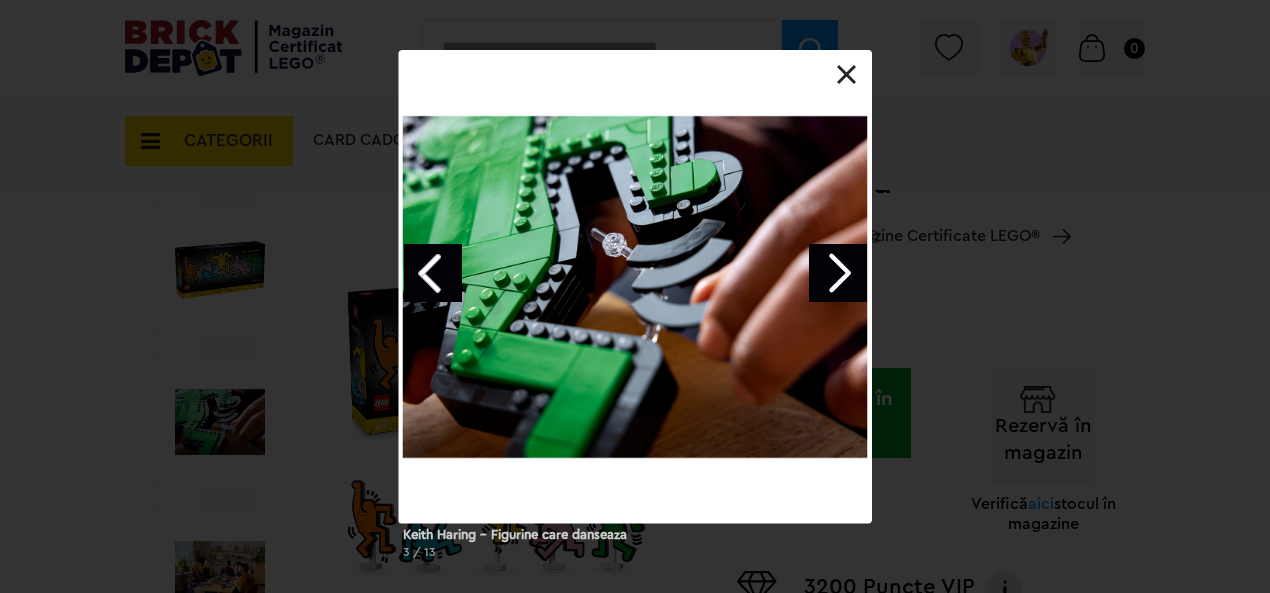 click at bounding box center [838, 273] 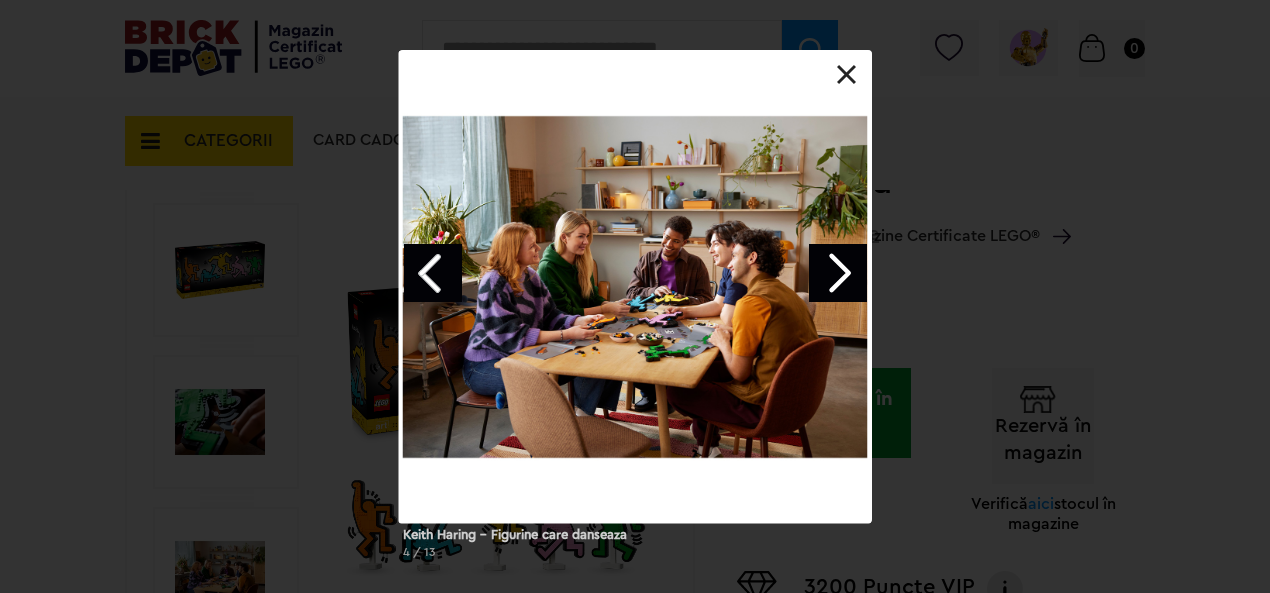 click at bounding box center (838, 273) 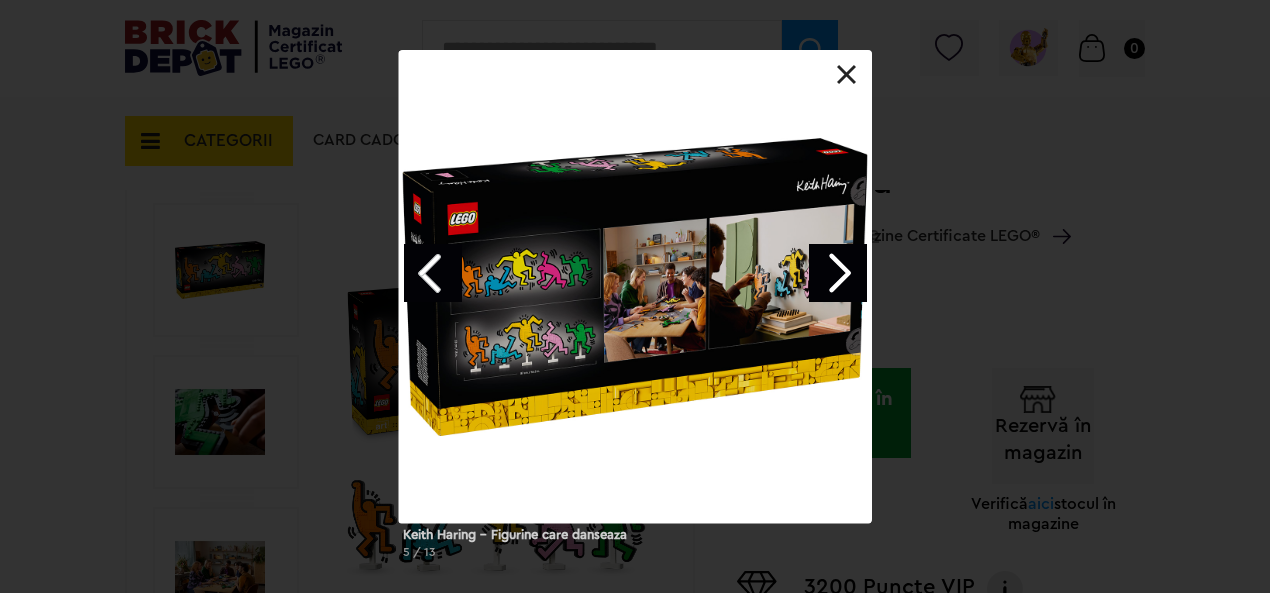 click at bounding box center [847, 75] 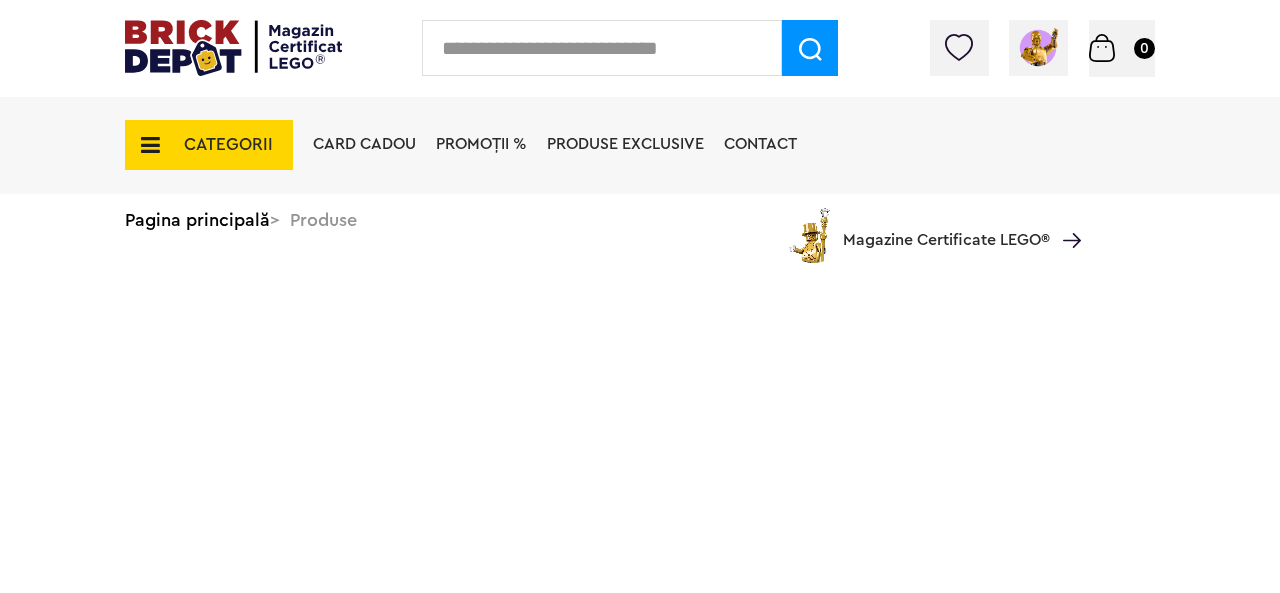scroll, scrollTop: 0, scrollLeft: 0, axis: both 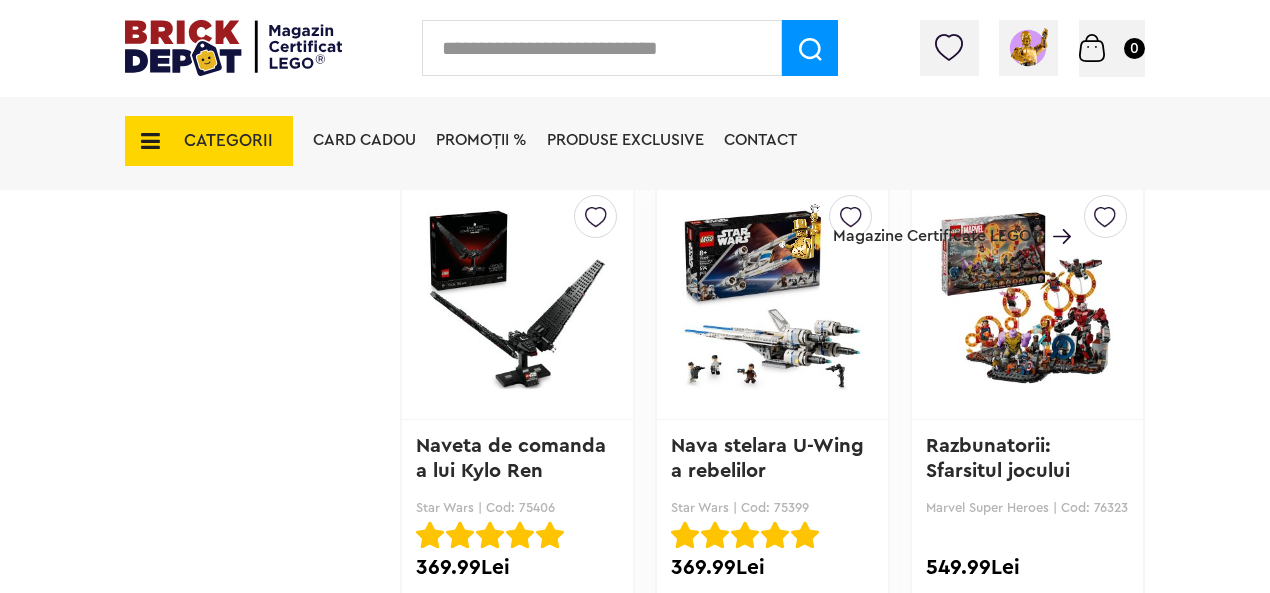 click at bounding box center (517, 299) 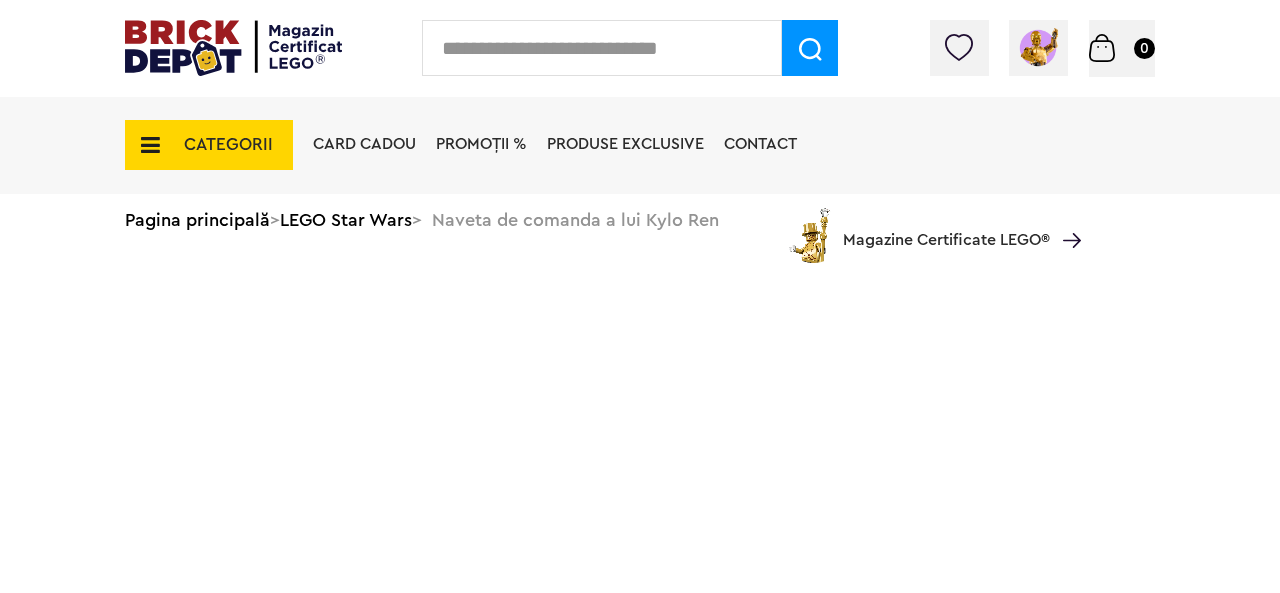 scroll, scrollTop: 0, scrollLeft: 0, axis: both 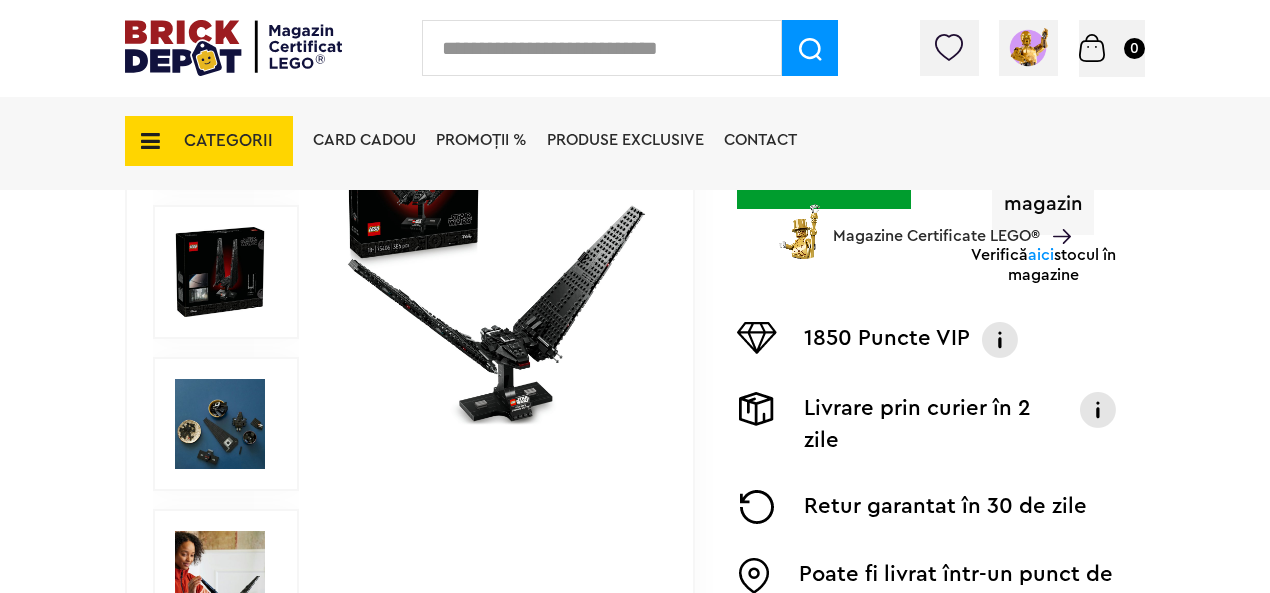 click at bounding box center [220, 424] 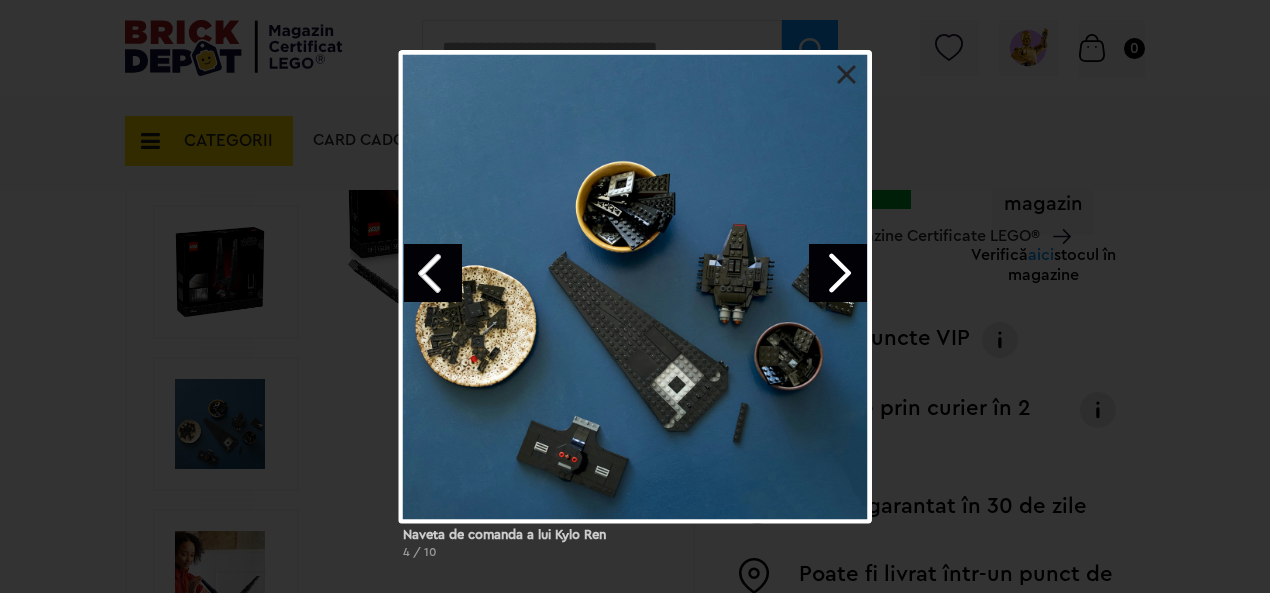 click at bounding box center (433, 273) 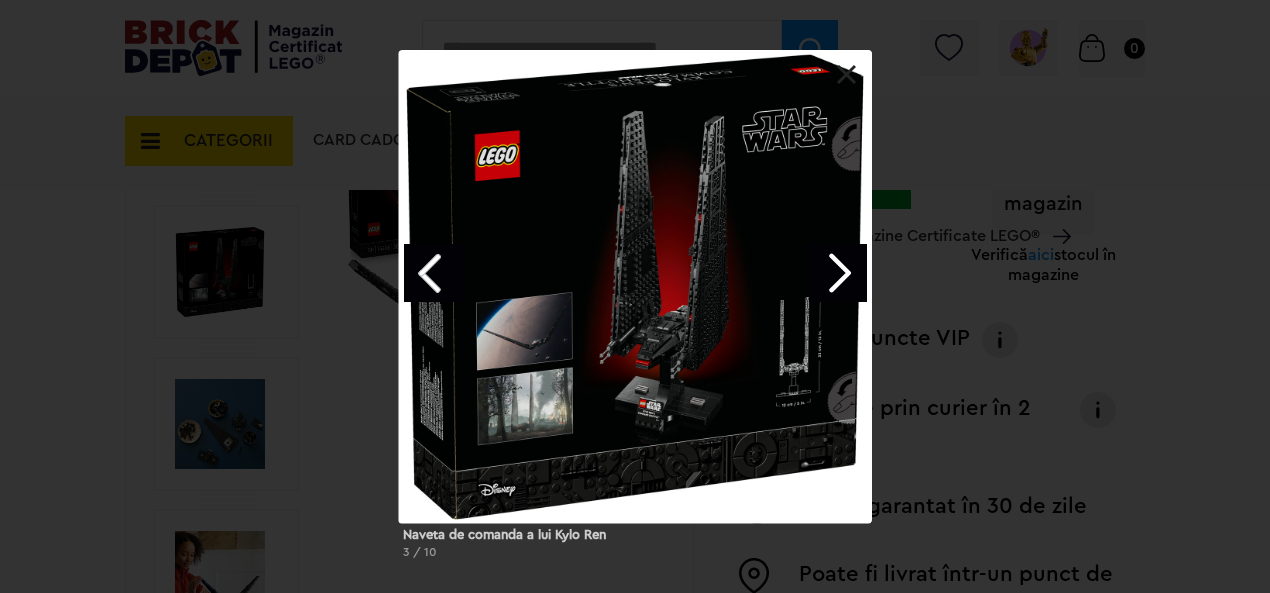 click at bounding box center [433, 273] 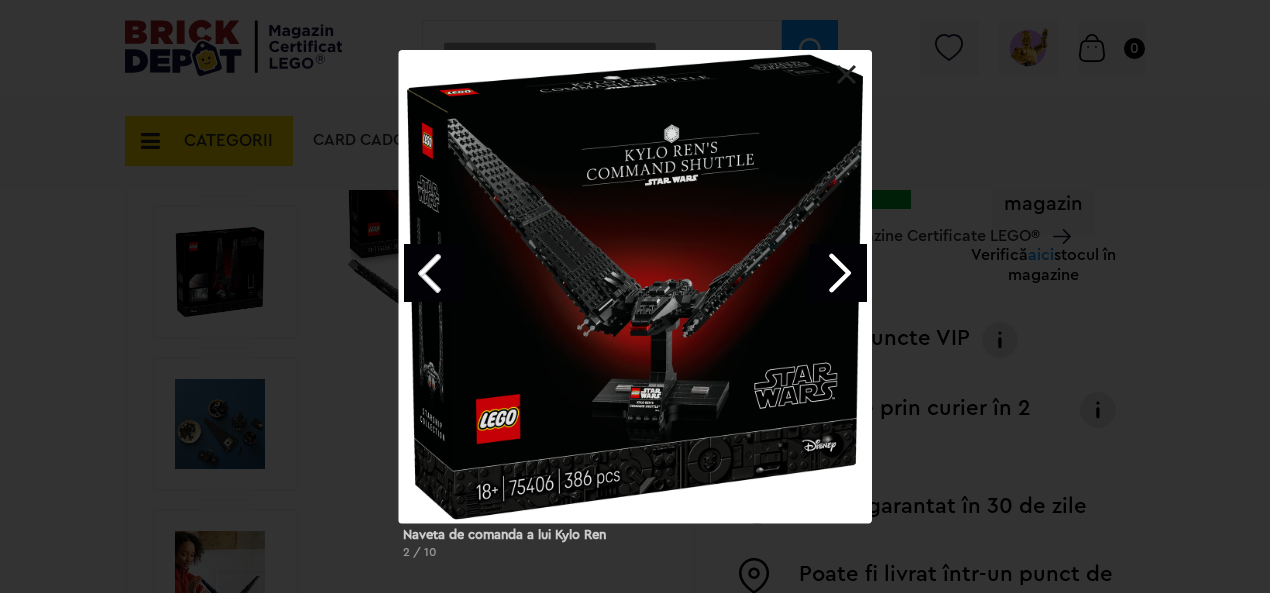 click at bounding box center (847, 75) 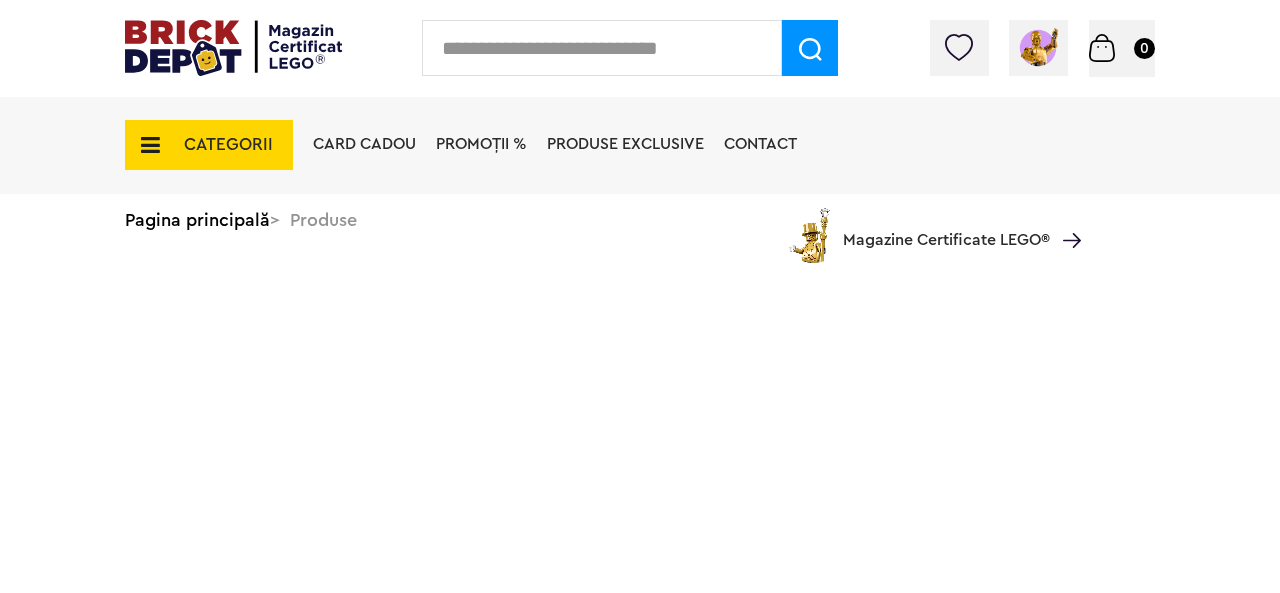 scroll, scrollTop: 0, scrollLeft: 0, axis: both 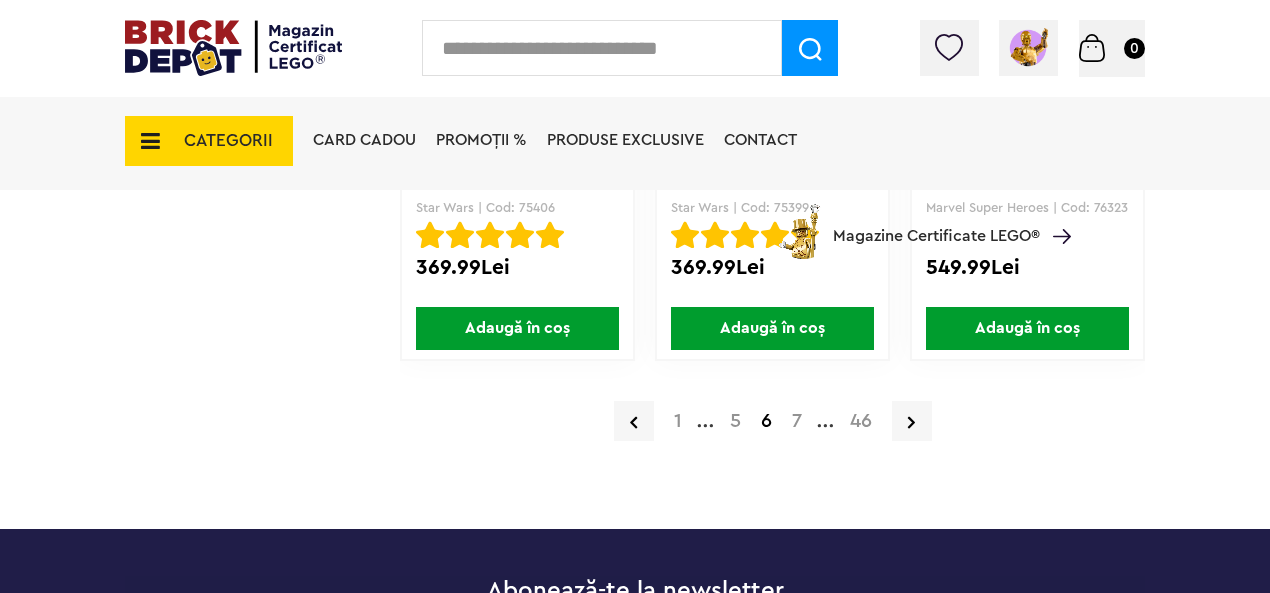 click on "7" at bounding box center (797, 421) 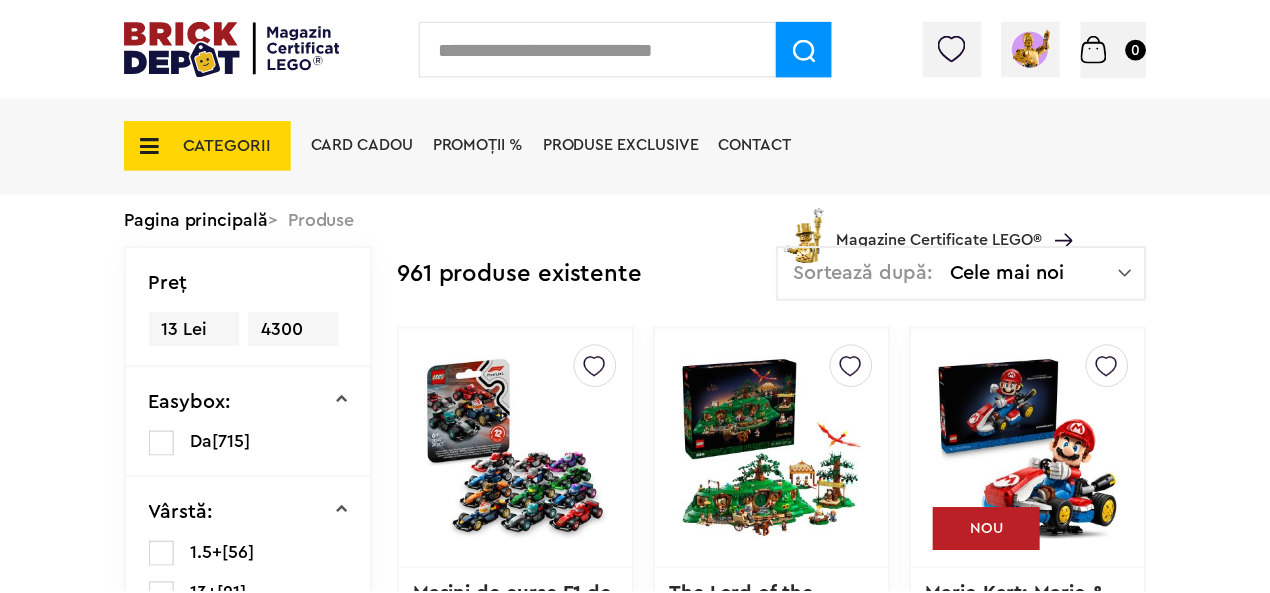 scroll, scrollTop: 0, scrollLeft: 0, axis: both 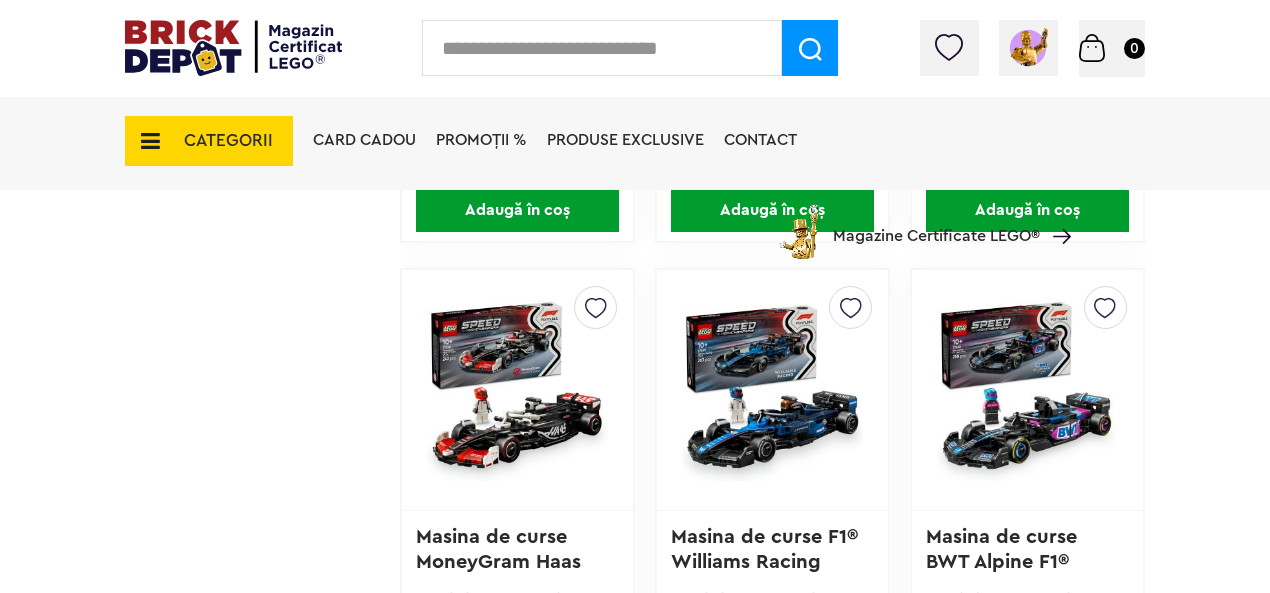 click at bounding box center (772, 390) 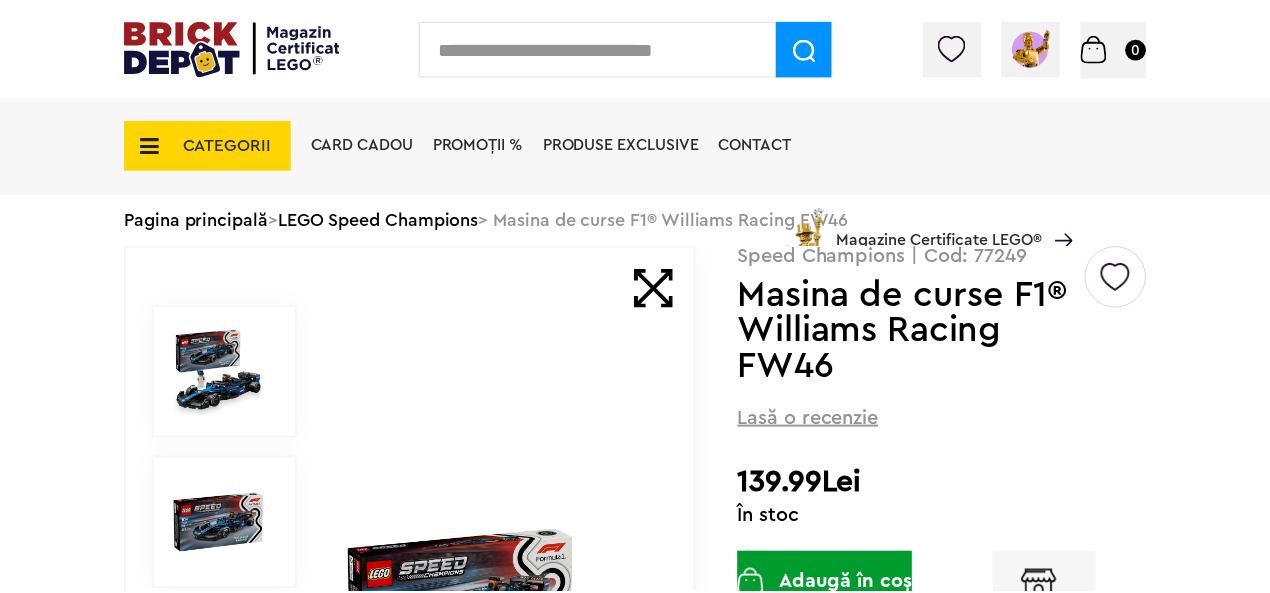 scroll, scrollTop: 0, scrollLeft: 0, axis: both 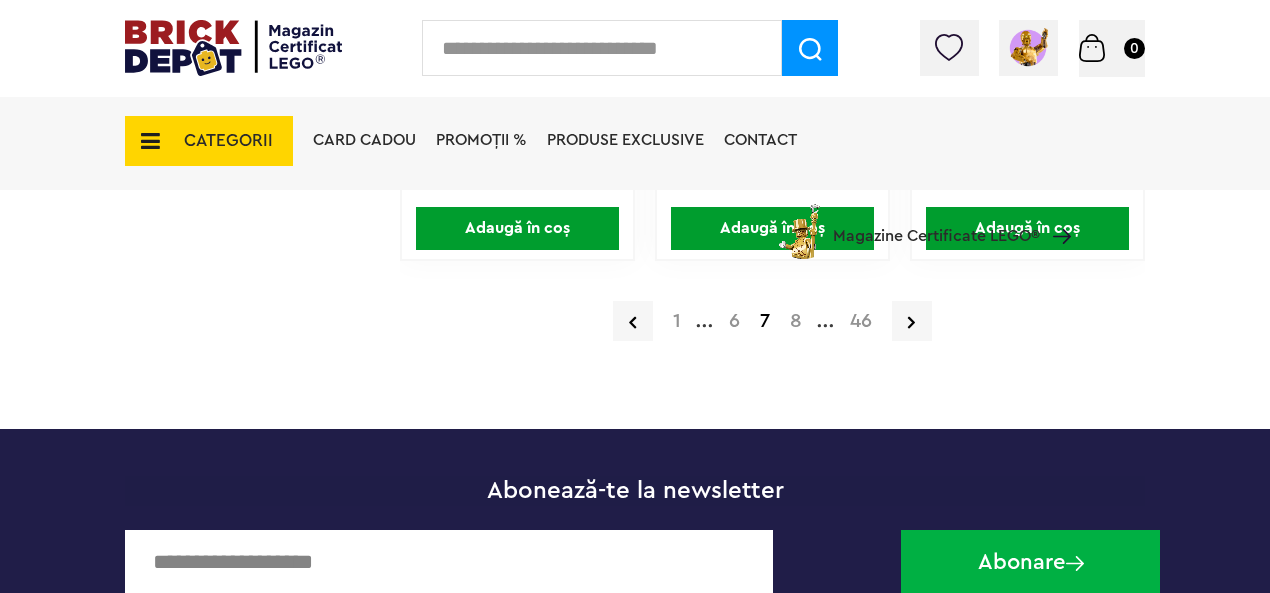 click on "8" at bounding box center (796, 321) 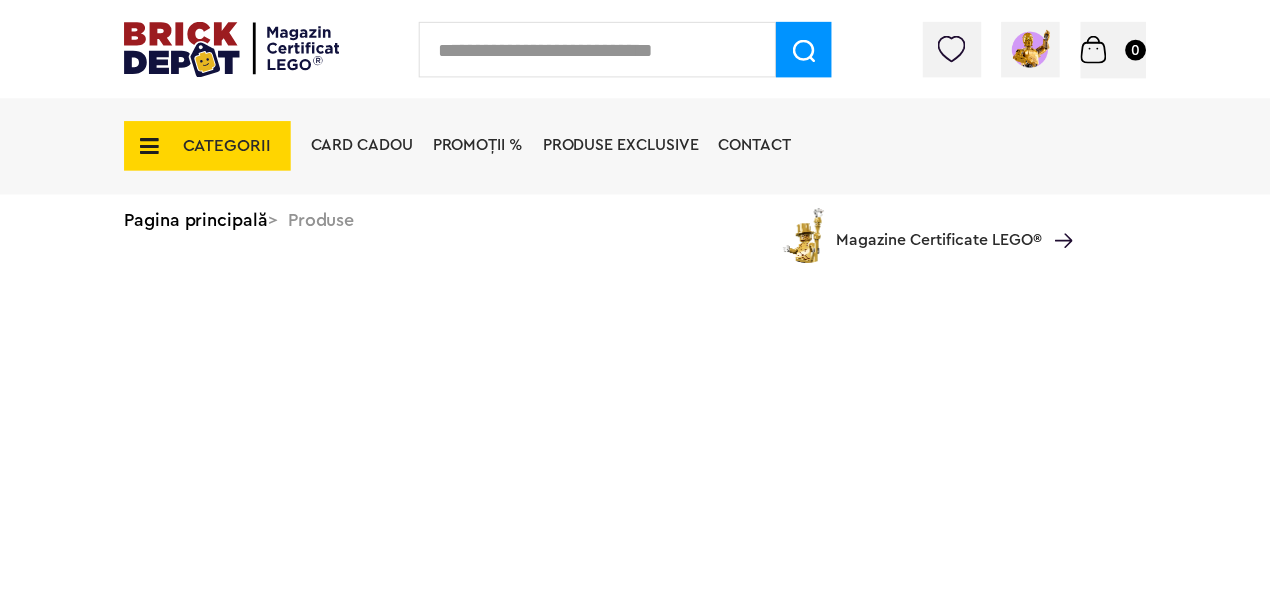 scroll, scrollTop: 0, scrollLeft: 0, axis: both 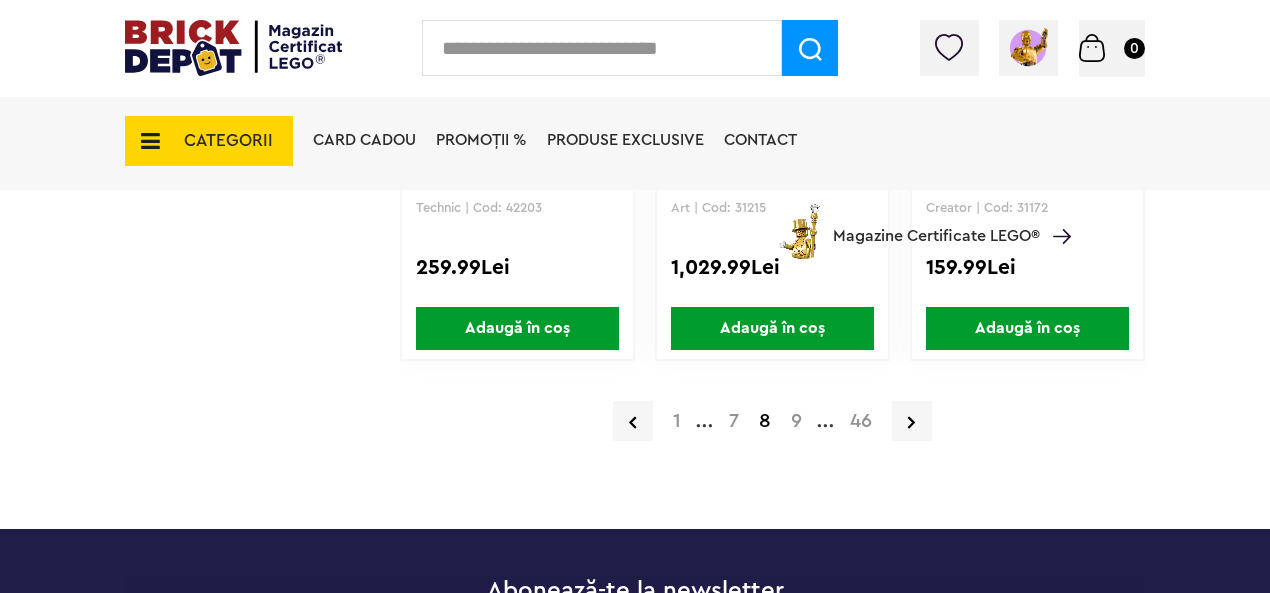 click on "9" at bounding box center (796, 421) 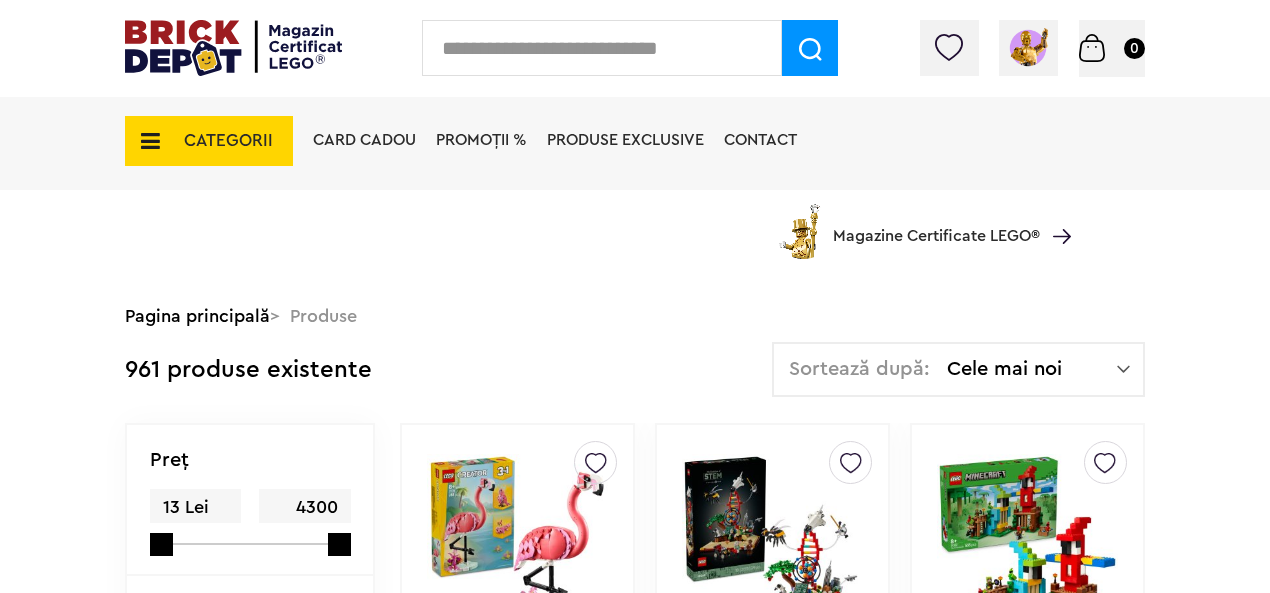 scroll, scrollTop: 300, scrollLeft: 0, axis: vertical 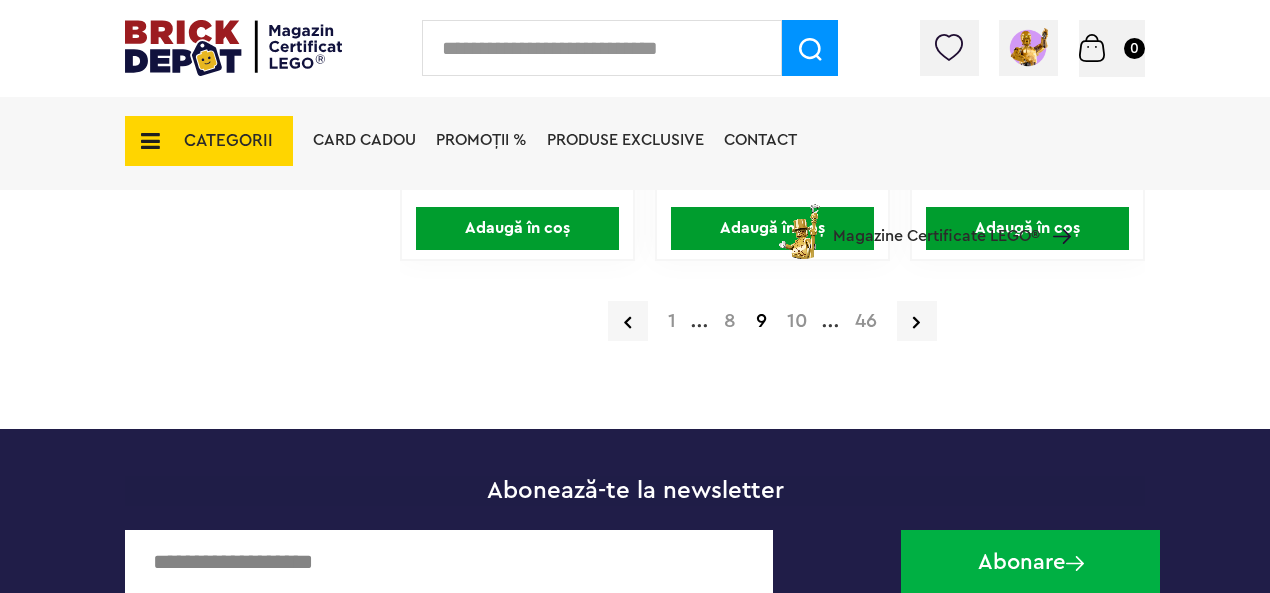 click on "10" at bounding box center (797, 321) 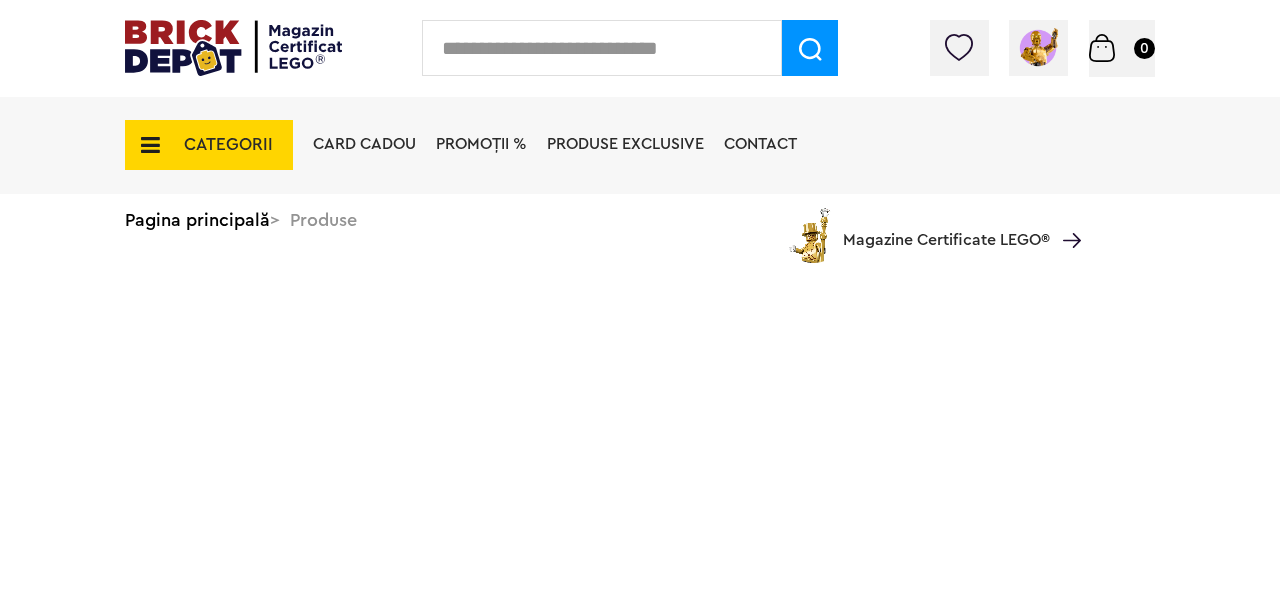 scroll, scrollTop: 0, scrollLeft: 0, axis: both 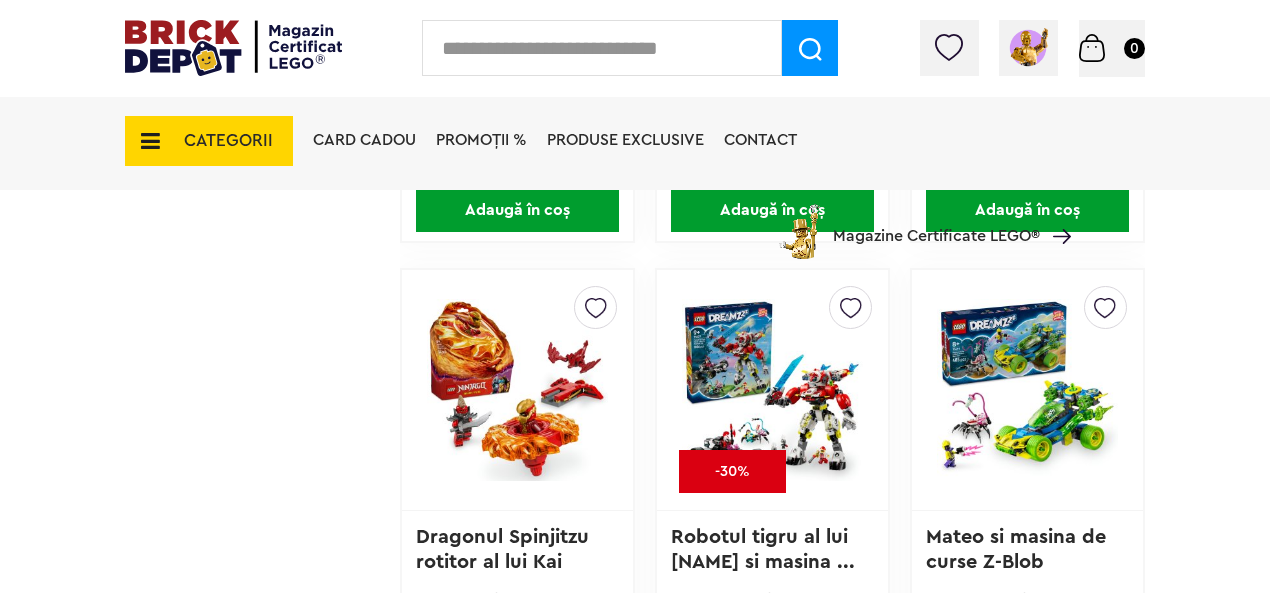 click at bounding box center [517, 390] 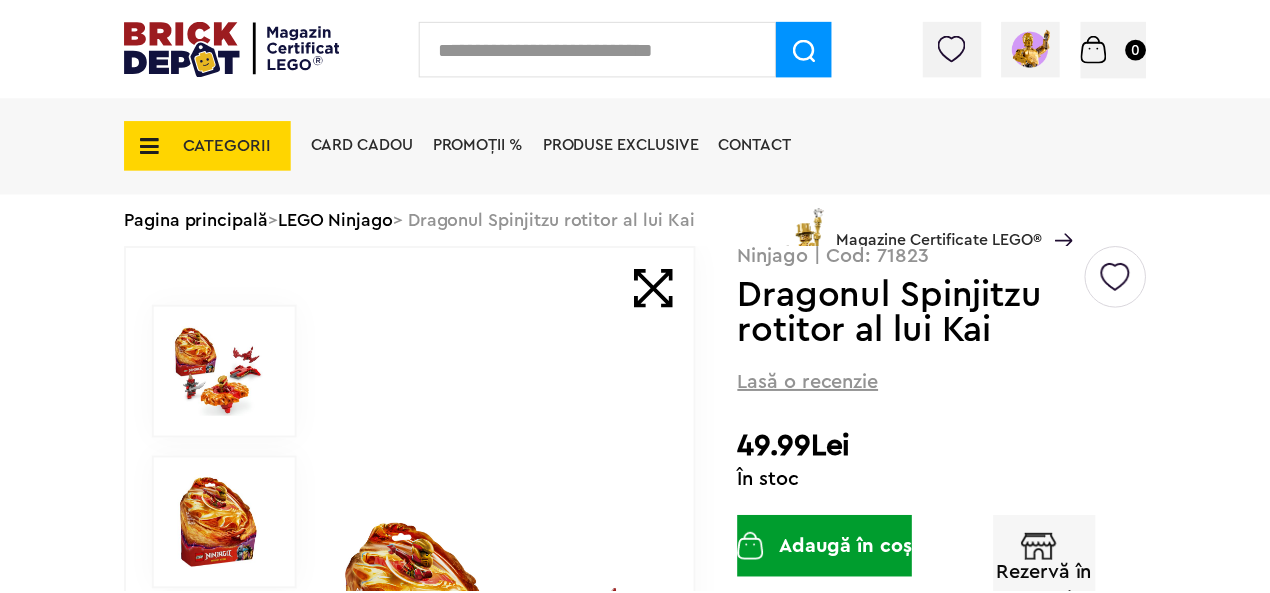 scroll, scrollTop: 0, scrollLeft: 0, axis: both 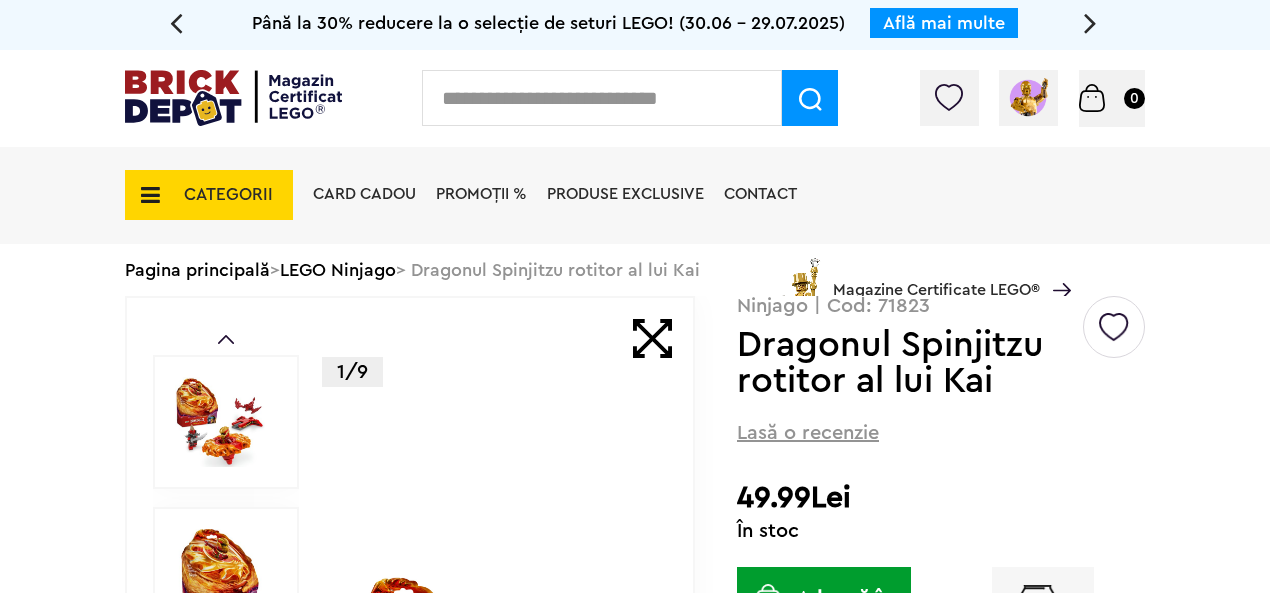 click on "Prev Next" at bounding box center (226, 697) 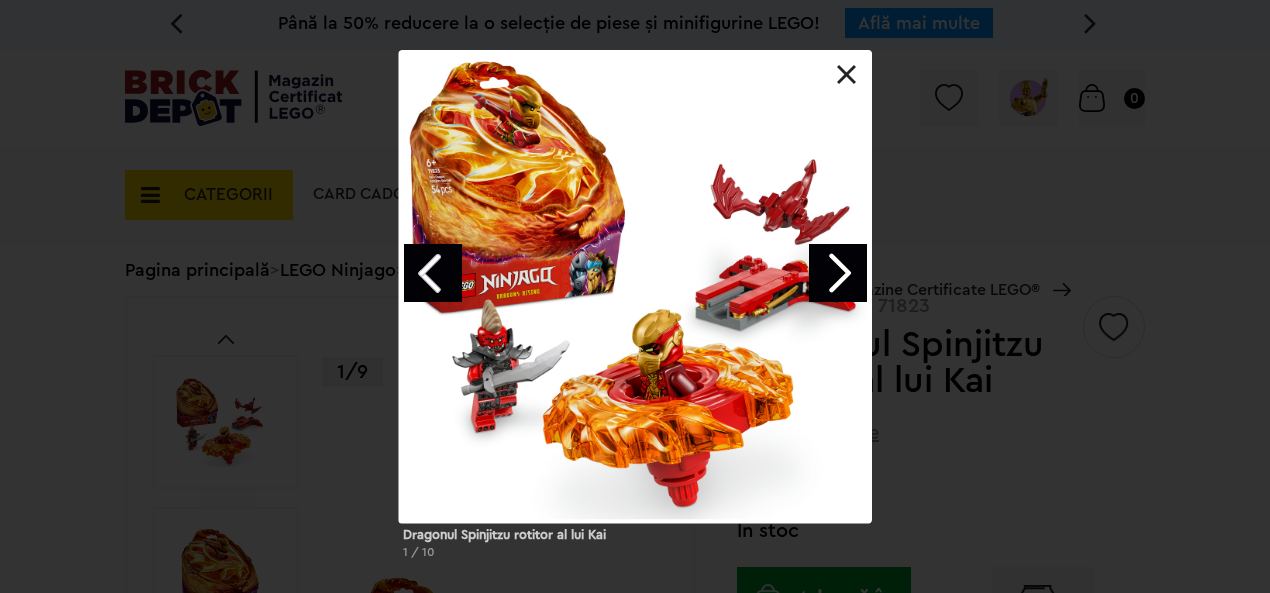 click at bounding box center (838, 273) 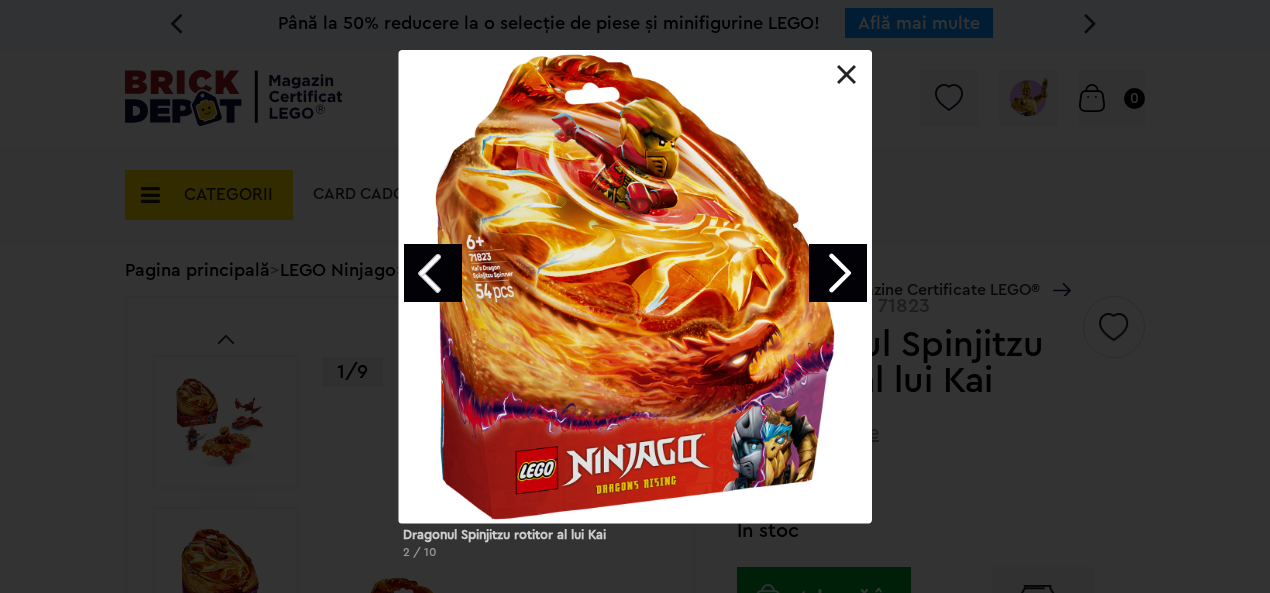 click at bounding box center [838, 273] 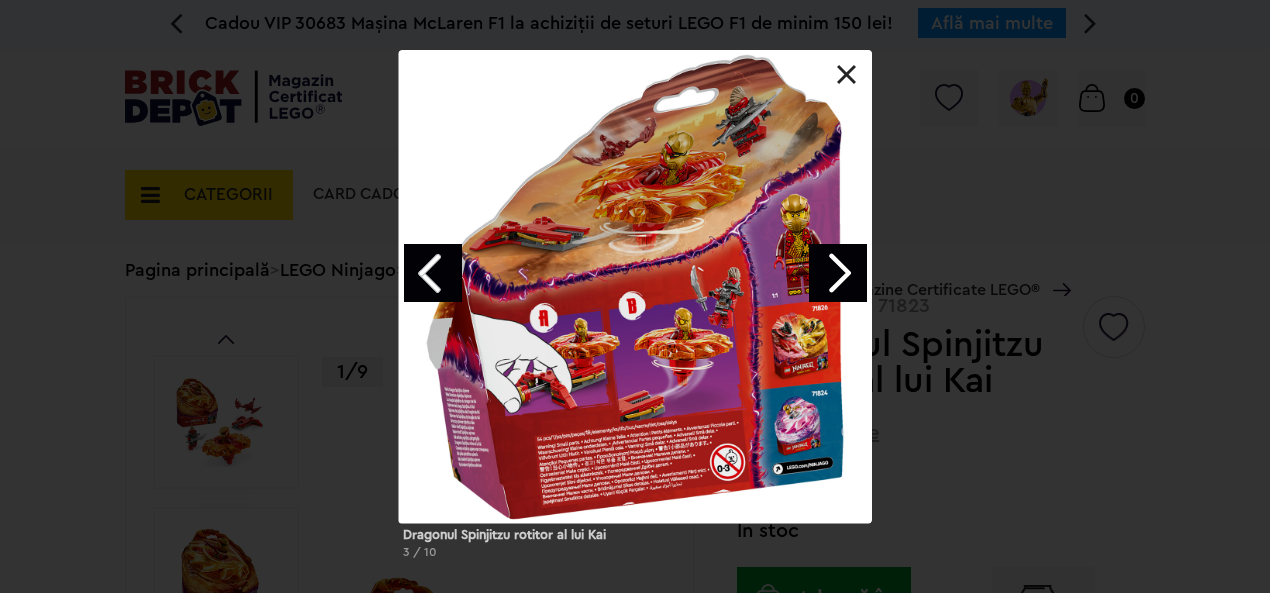 click at bounding box center [838, 273] 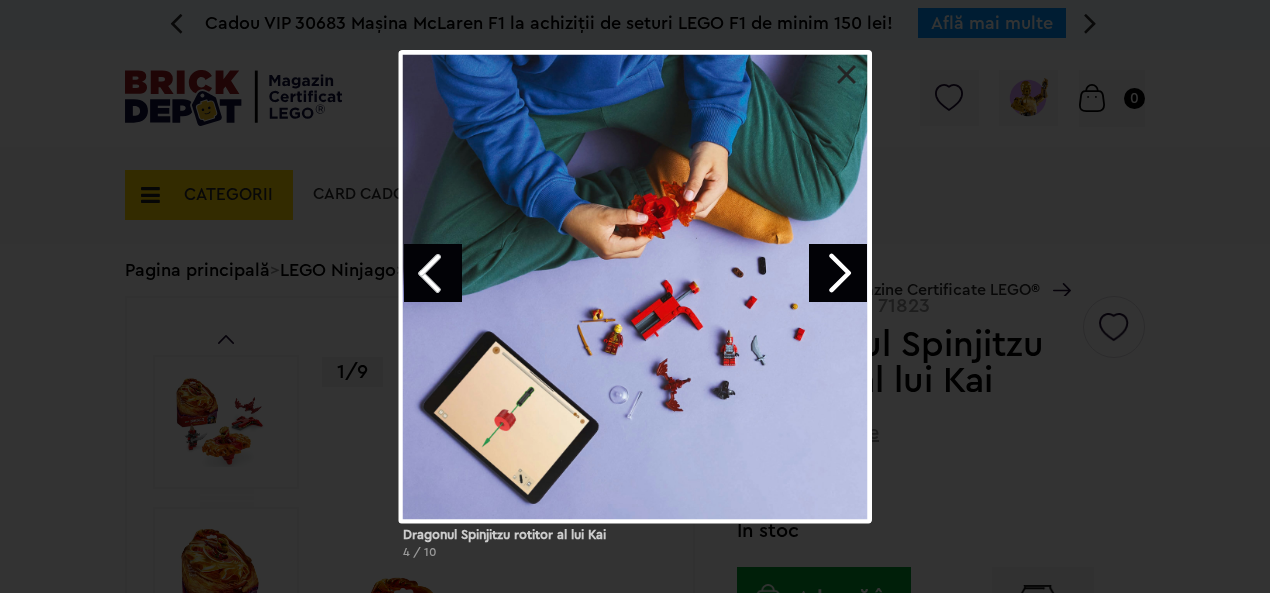click at bounding box center (635, 286) 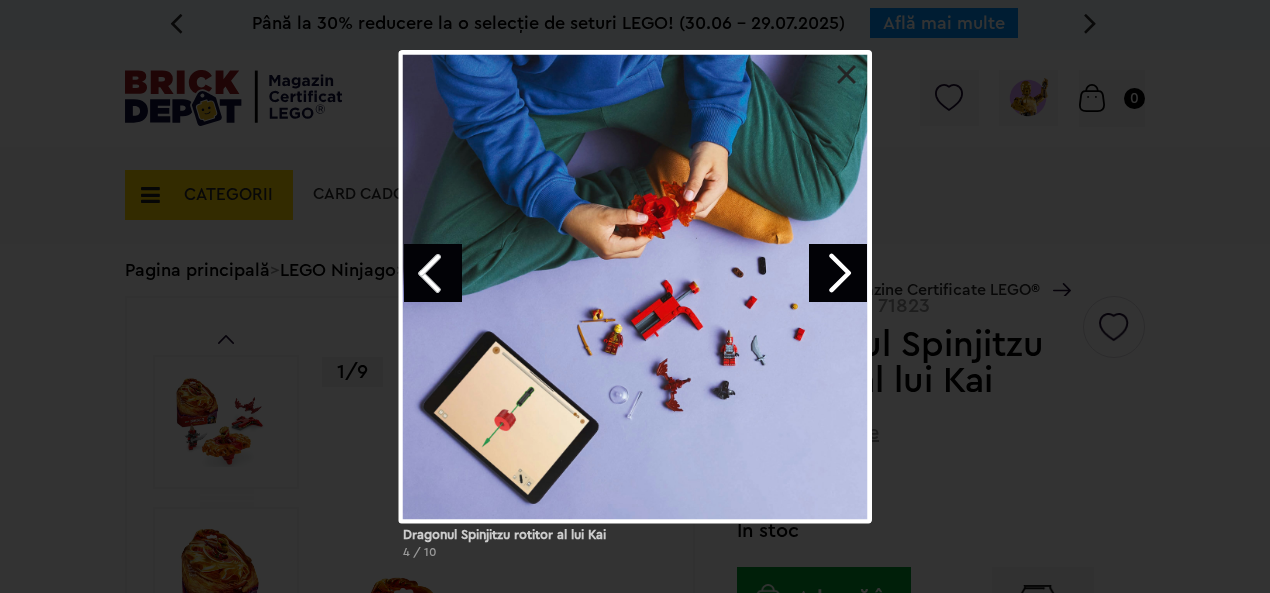 click at bounding box center [635, 286] 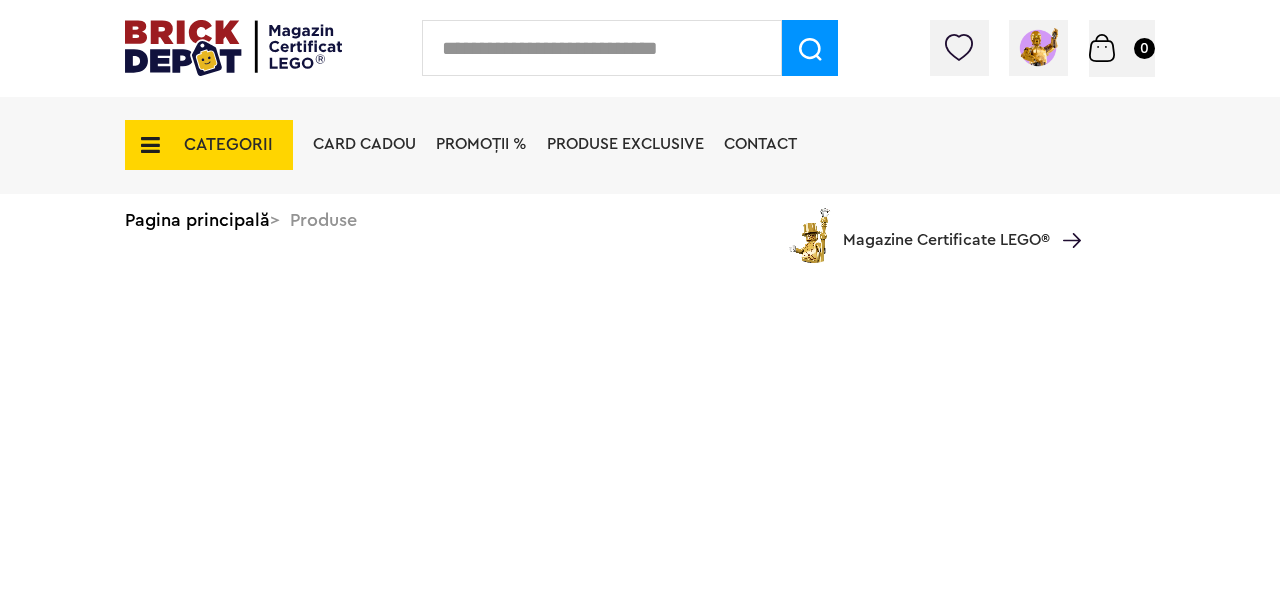 scroll, scrollTop: 0, scrollLeft: 0, axis: both 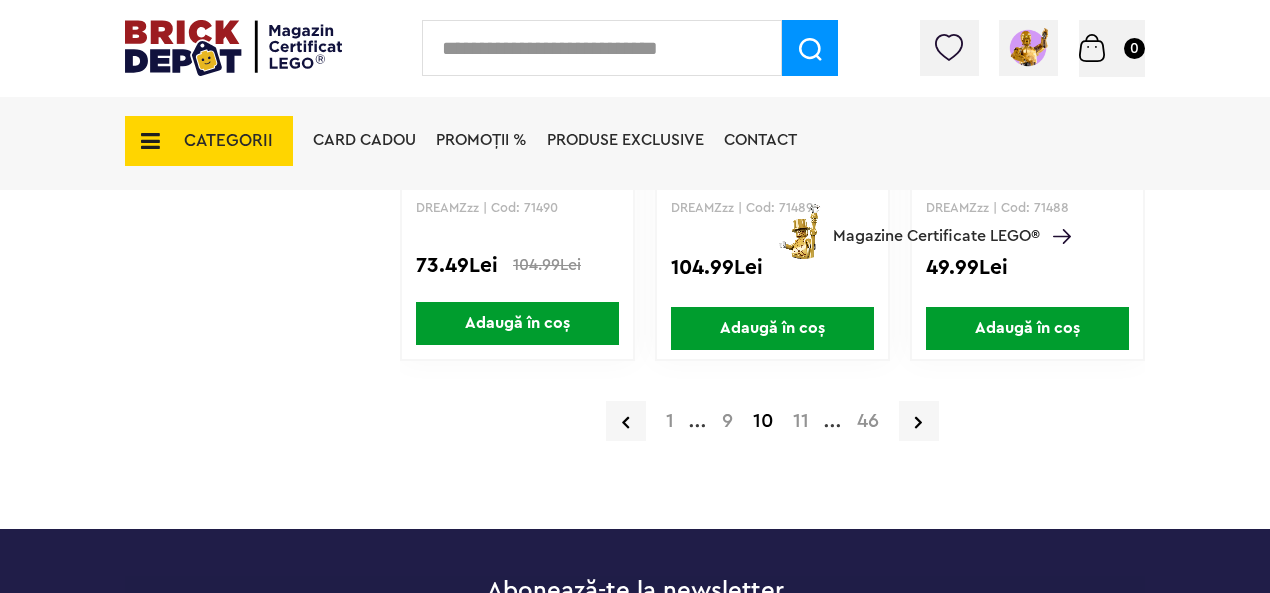 click on "1  ...  9 10 11  ...  46" at bounding box center (772, 421) 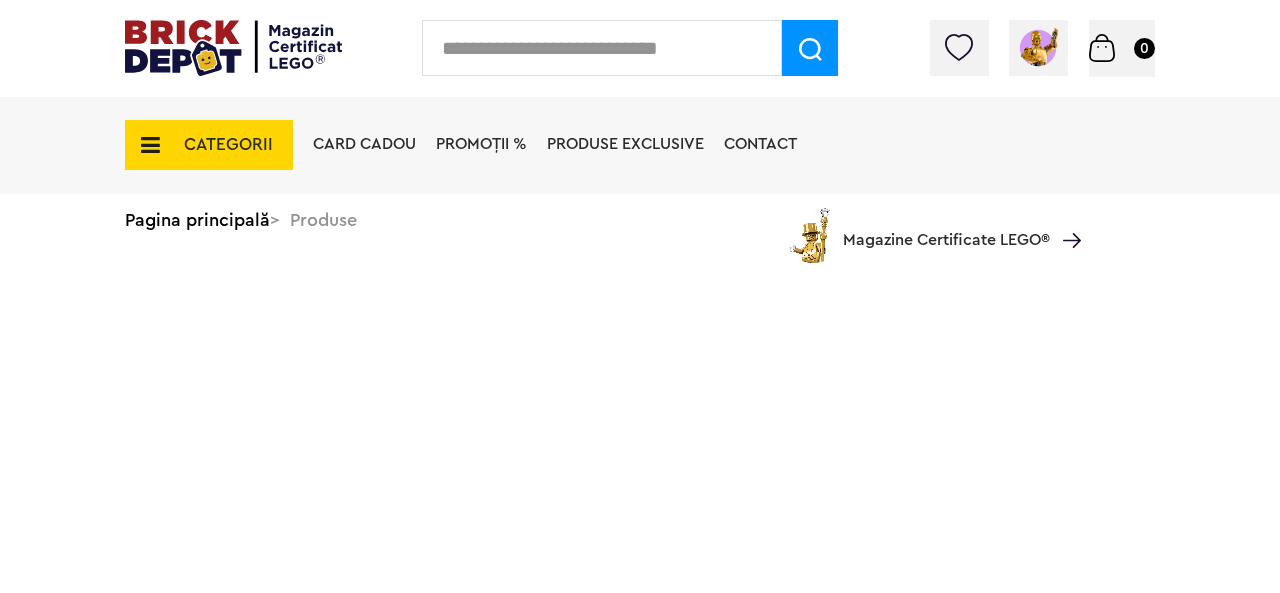 scroll, scrollTop: 0, scrollLeft: 0, axis: both 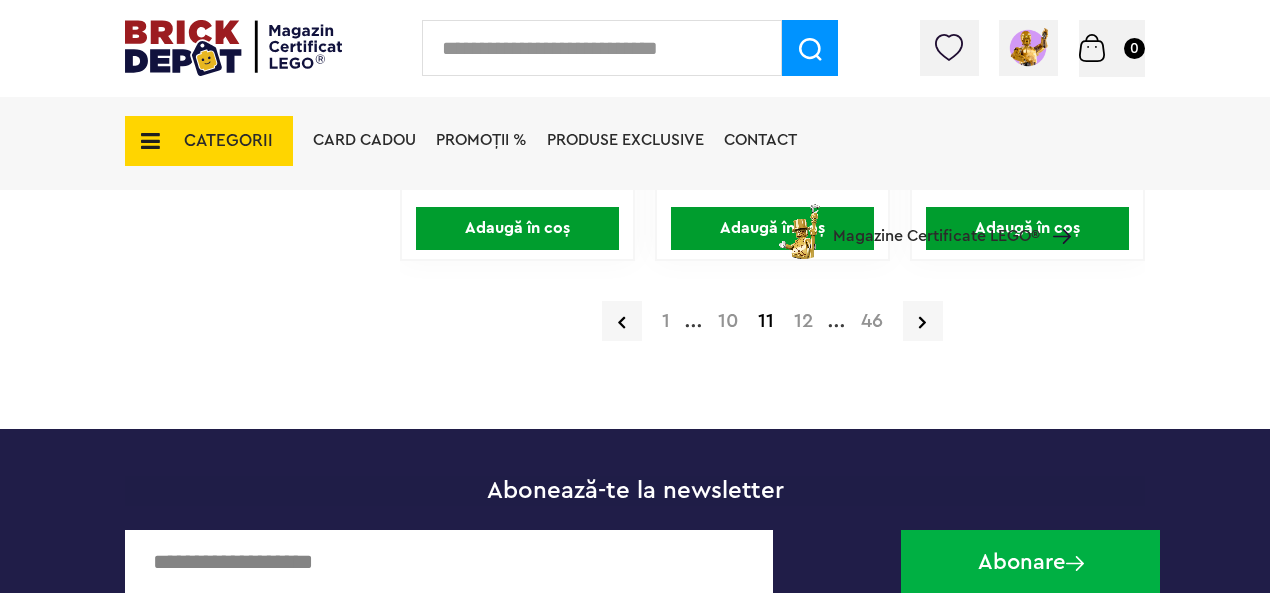click on "12" at bounding box center [803, 321] 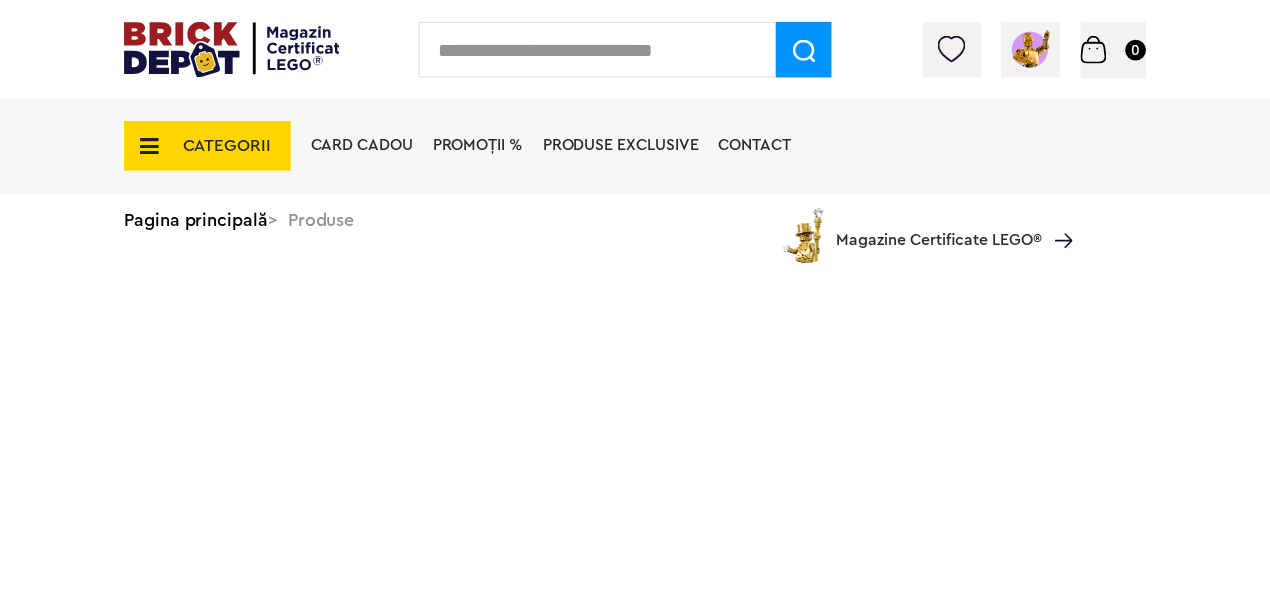 scroll, scrollTop: 0, scrollLeft: 0, axis: both 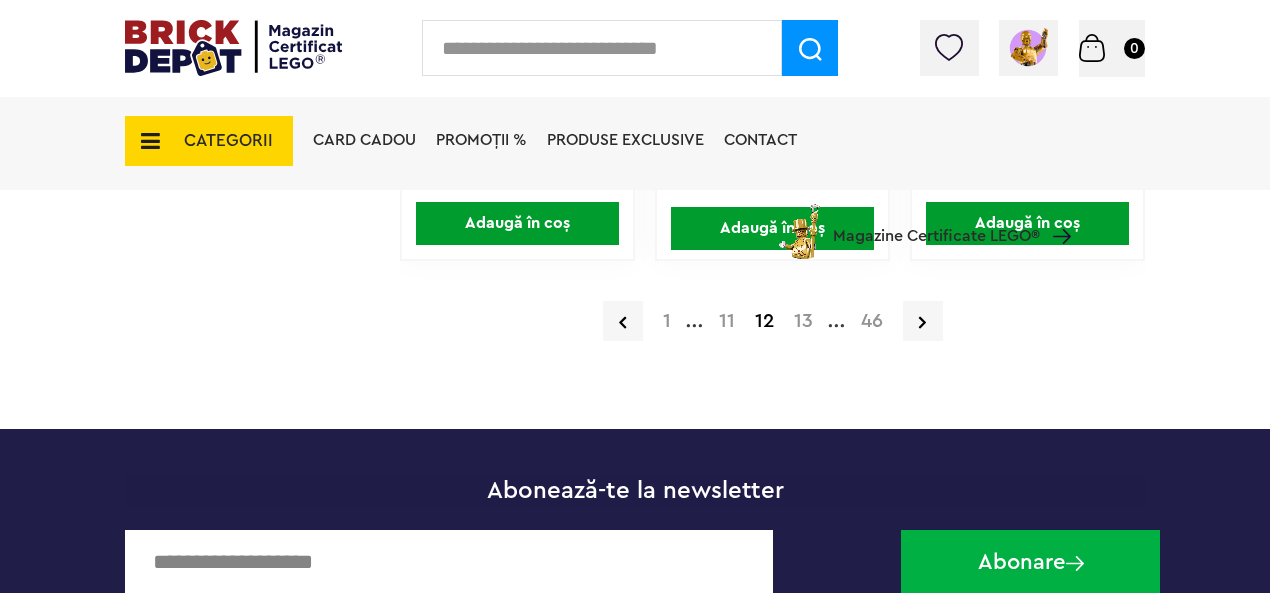 click on "13" at bounding box center [803, 321] 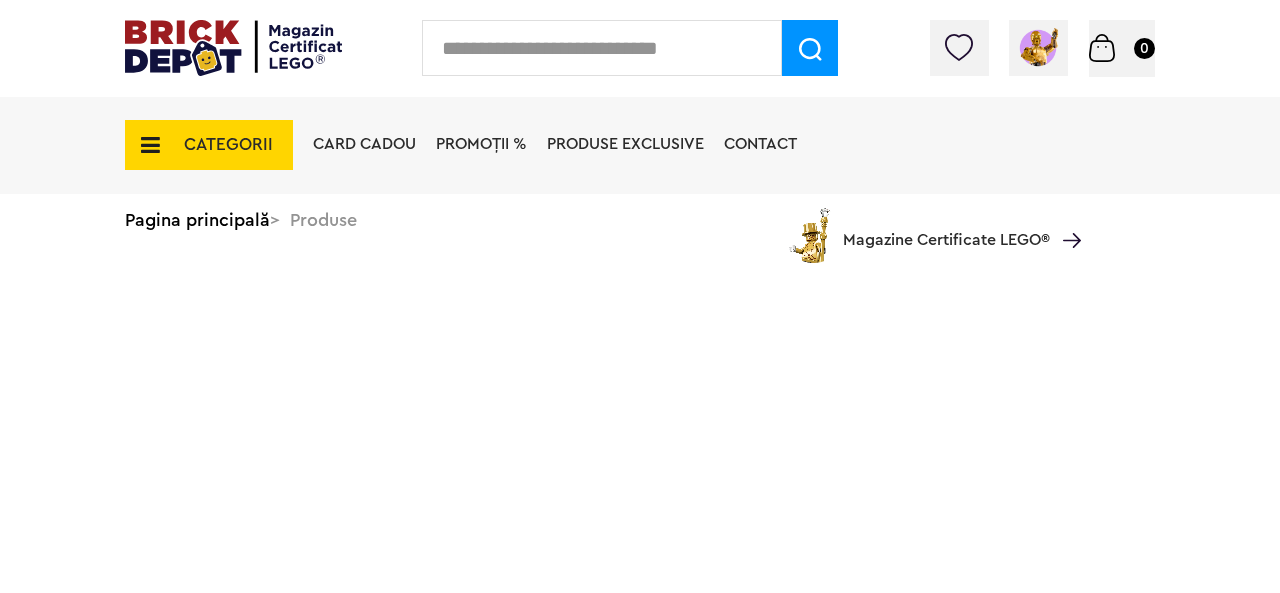 scroll, scrollTop: 0, scrollLeft: 0, axis: both 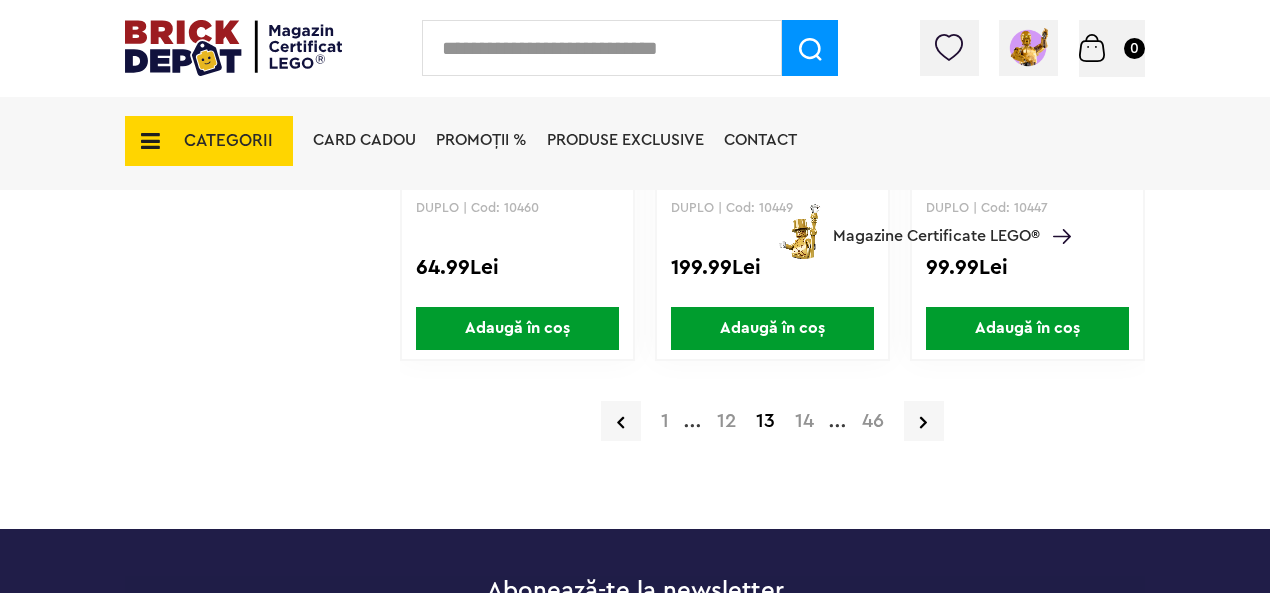 click on "14" at bounding box center (804, 421) 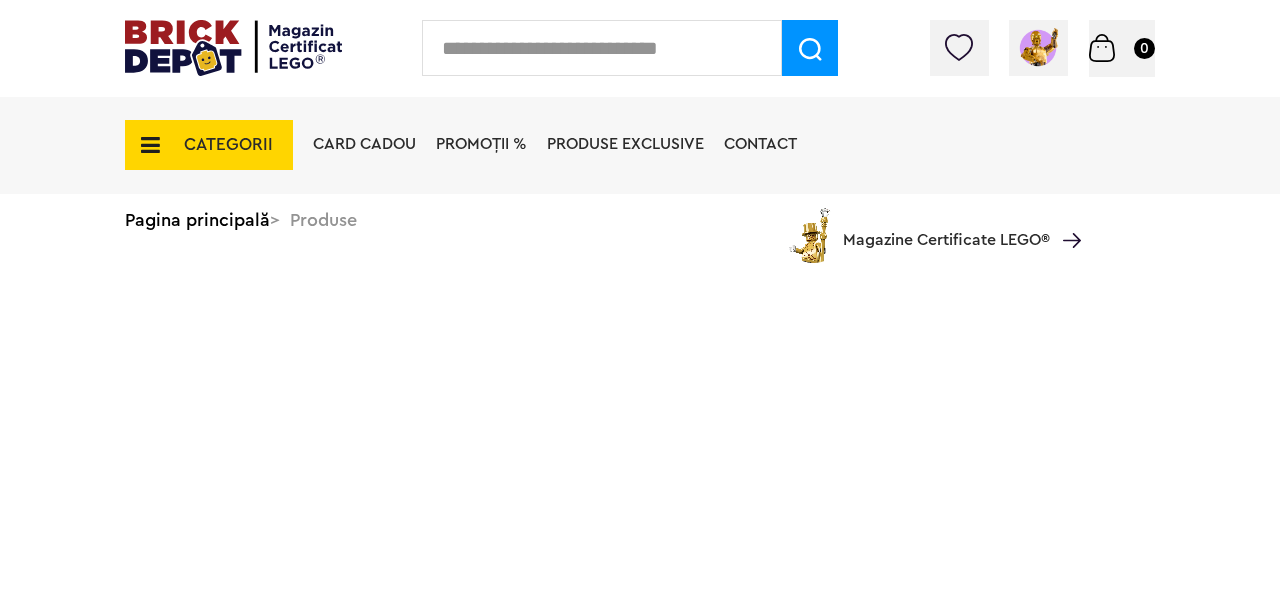 scroll, scrollTop: 0, scrollLeft: 0, axis: both 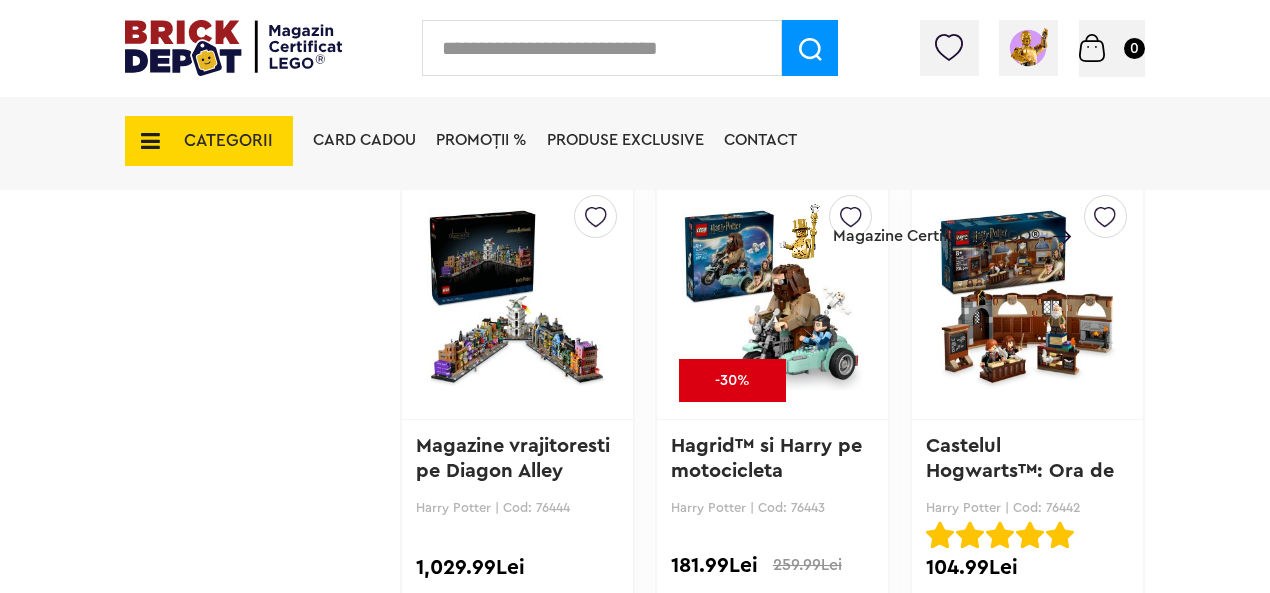 click at bounding box center [517, 299] 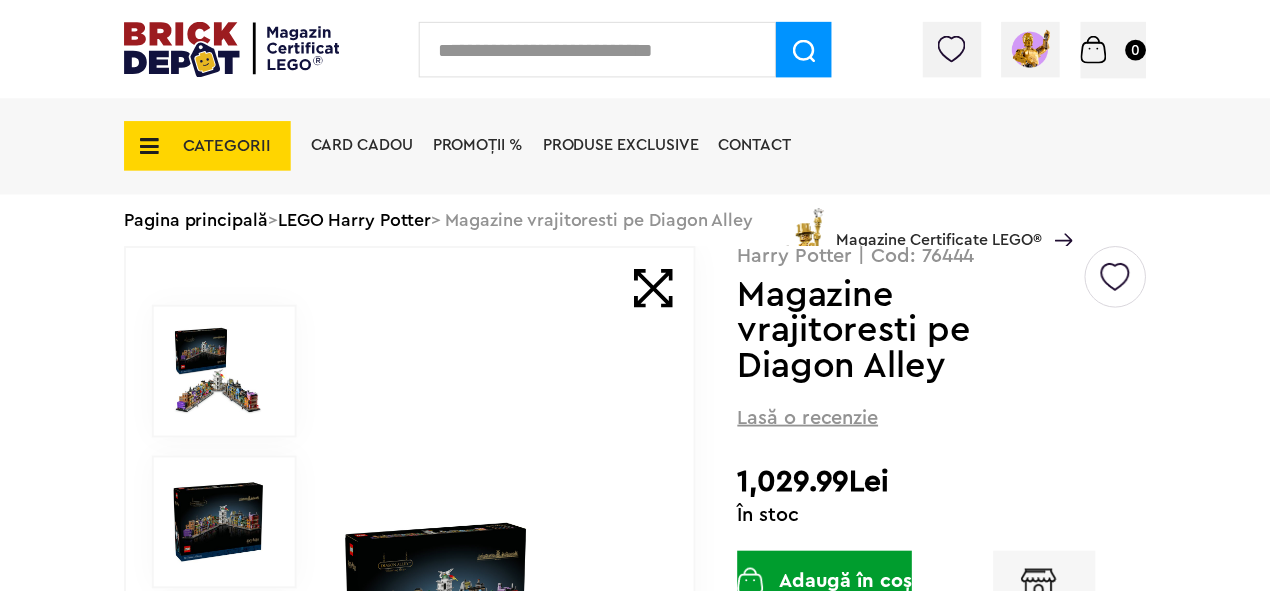 scroll, scrollTop: 0, scrollLeft: 0, axis: both 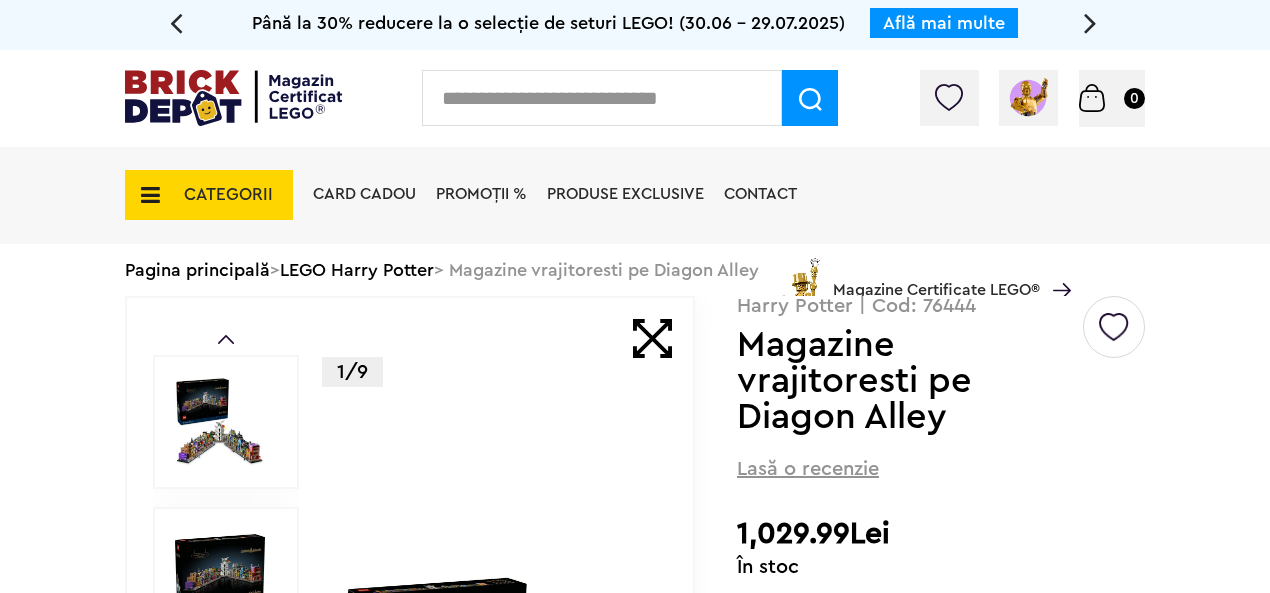 click at bounding box center [226, 422] 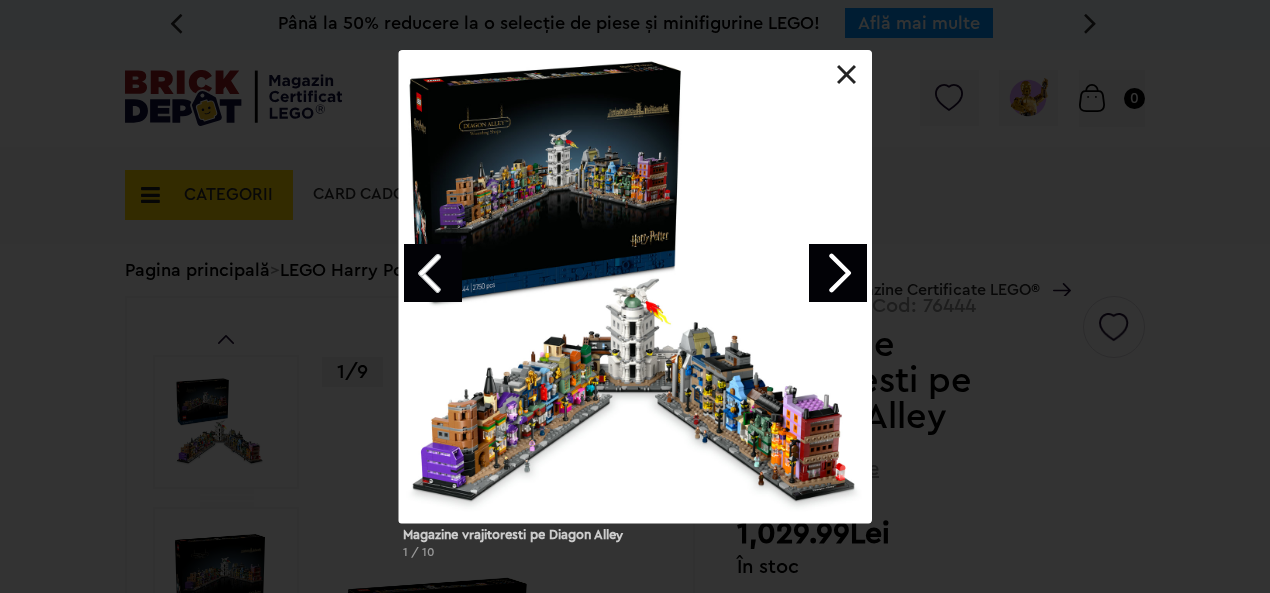click at bounding box center [635, 286] 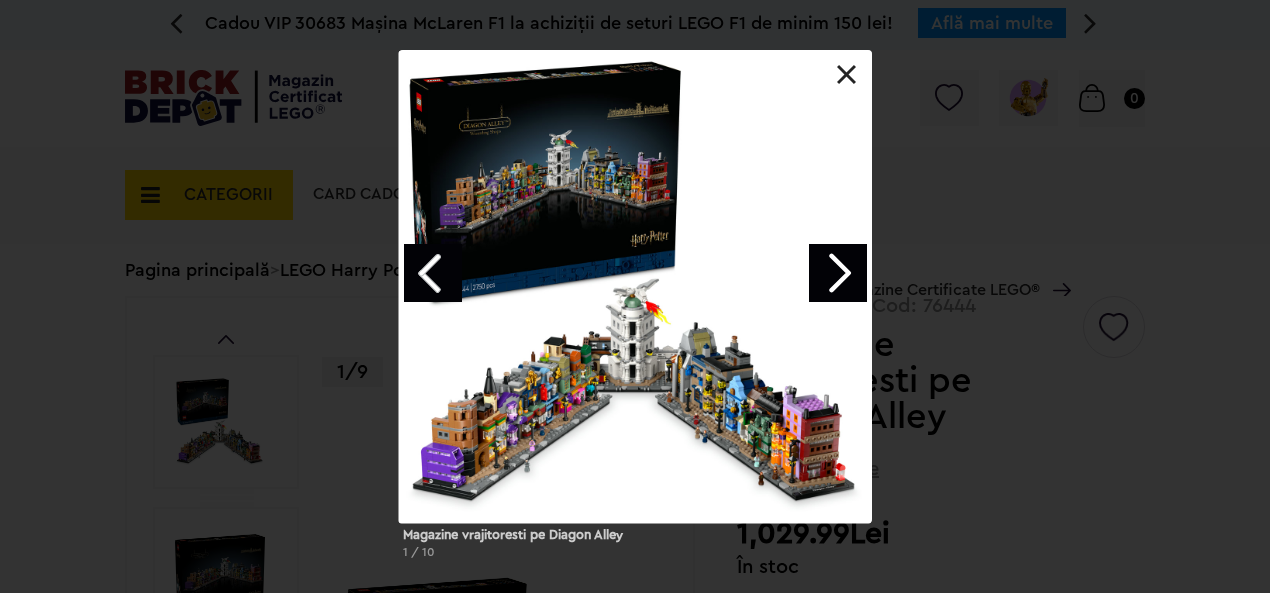 click at bounding box center [847, 75] 